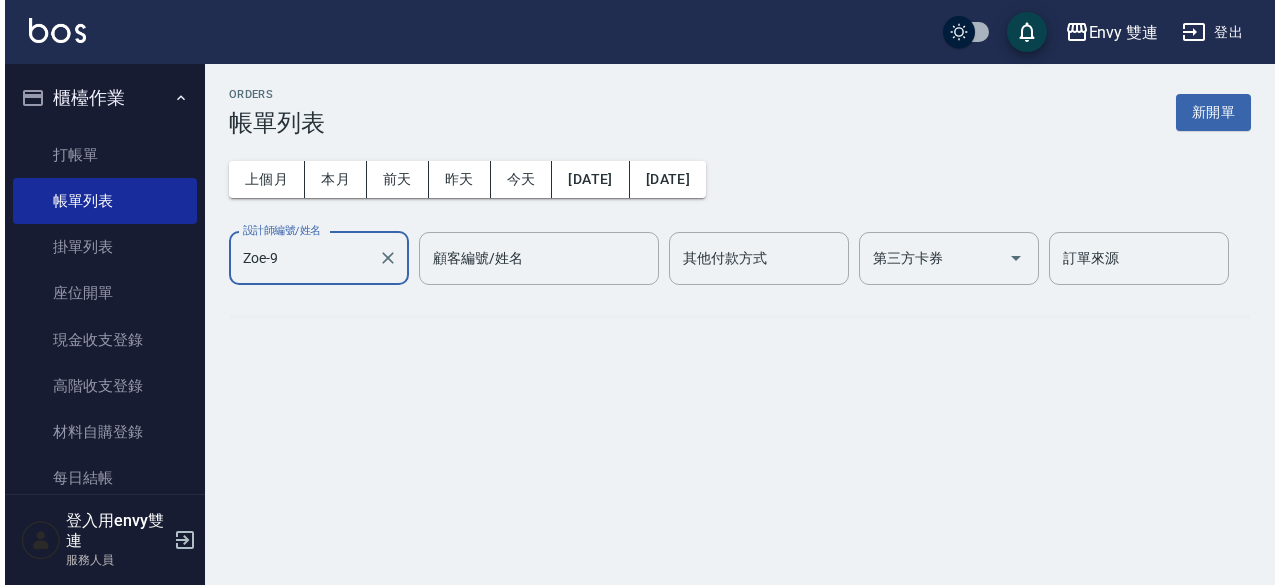 scroll, scrollTop: 0, scrollLeft: 0, axis: both 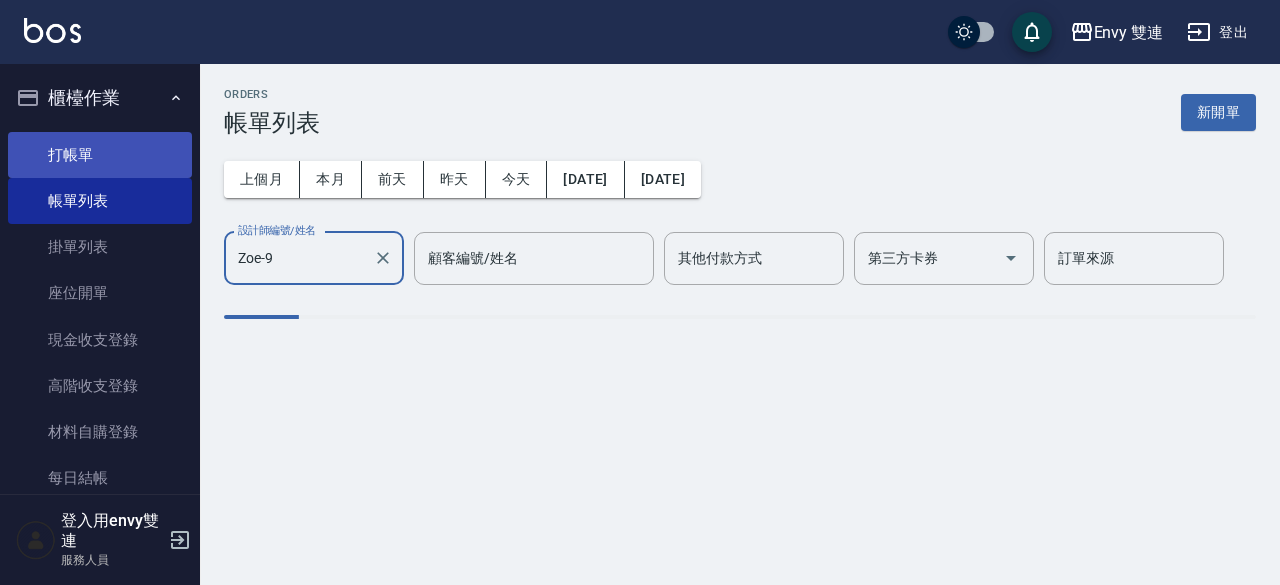 type on "Zoe-9" 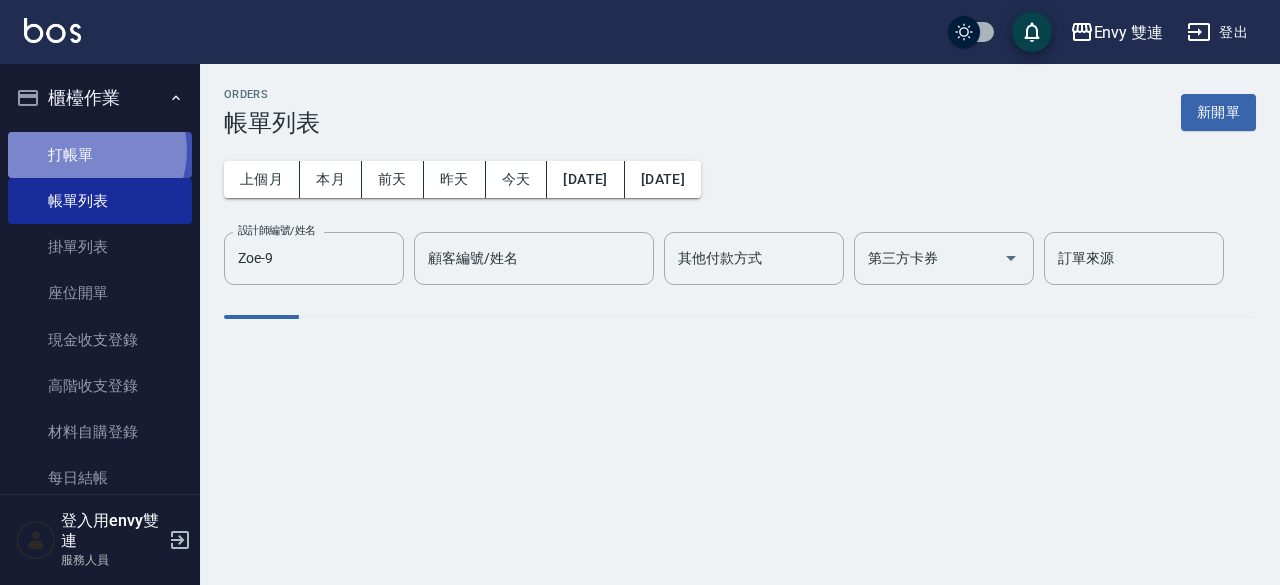click on "打帳單" at bounding box center [100, 155] 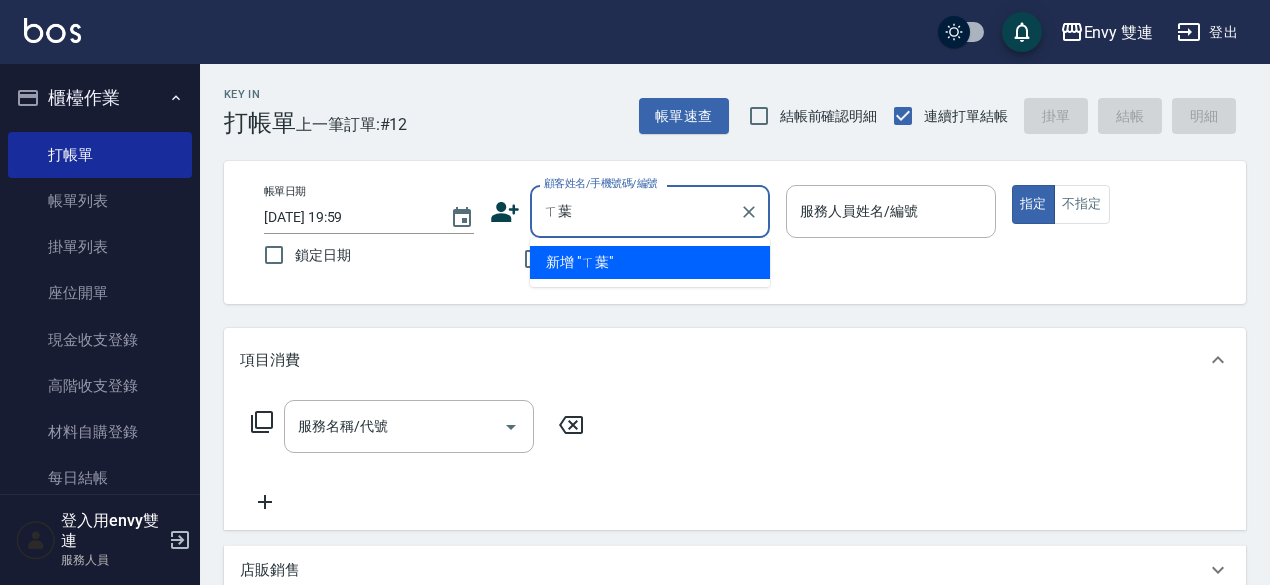 type on "ㄒ" 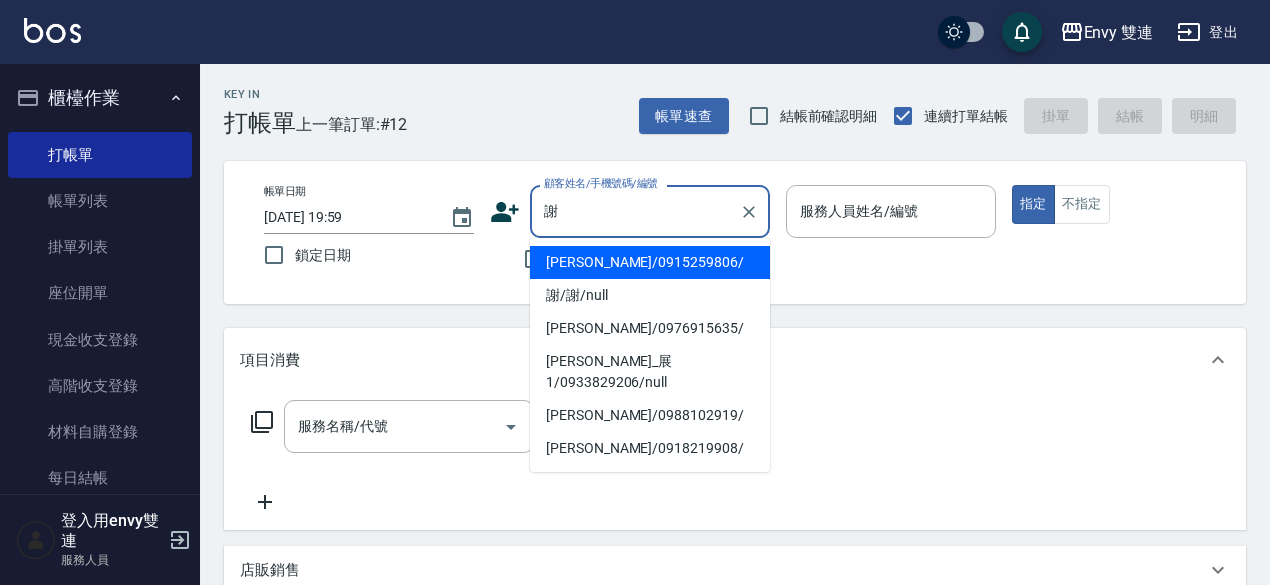 click on "[PERSON_NAME]/0915259806/" at bounding box center (650, 262) 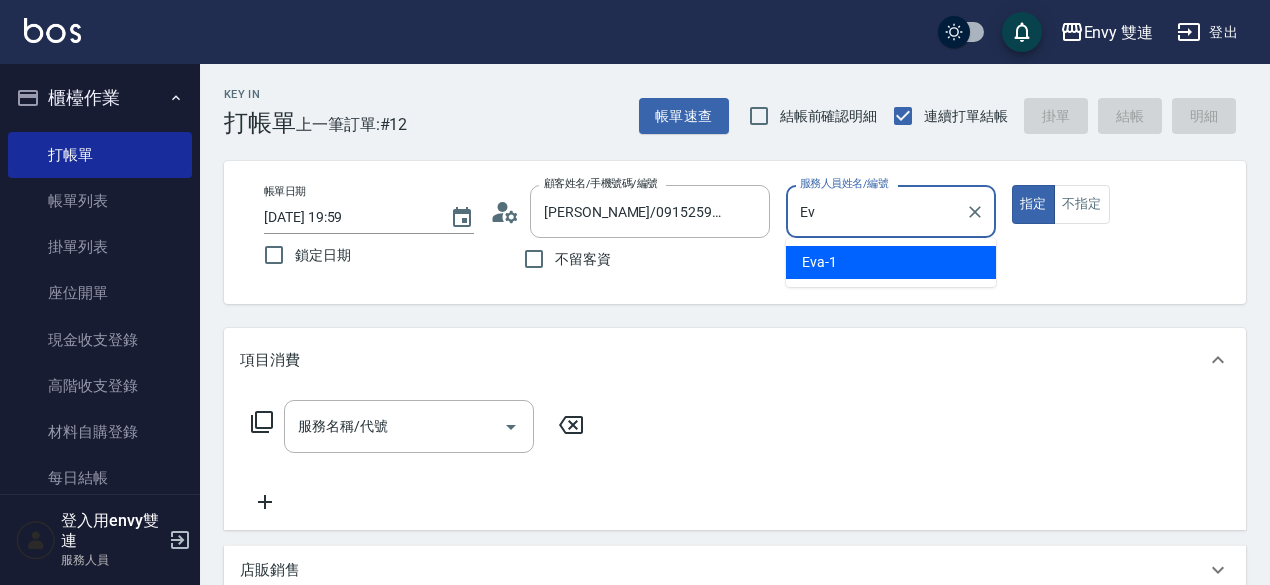 type on "E" 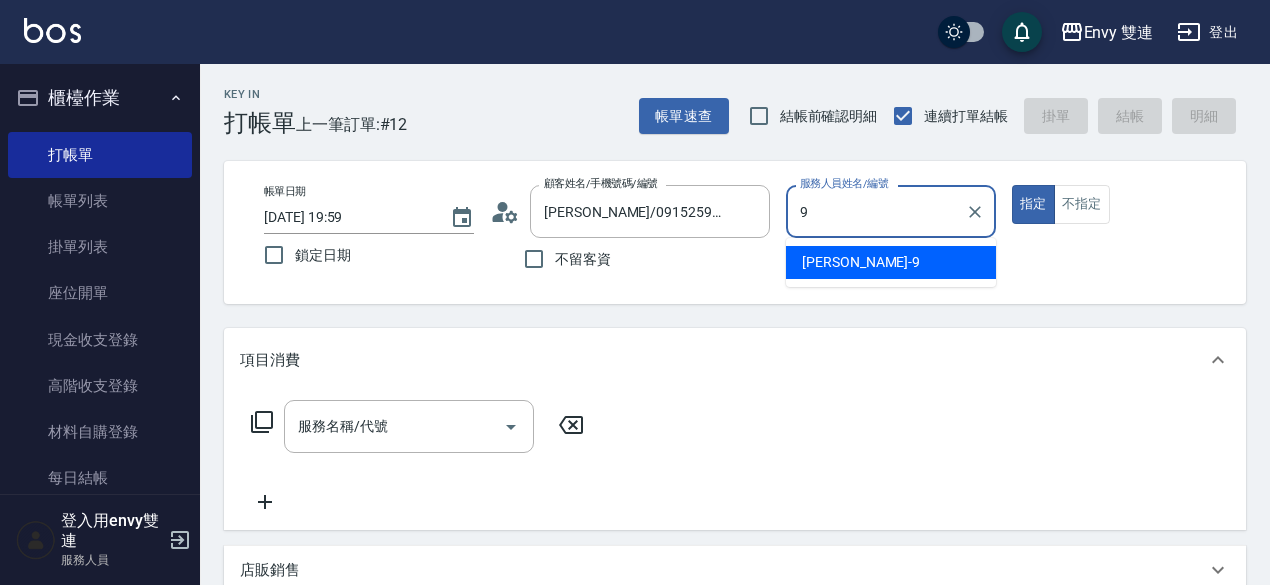 type on "Zoe-9" 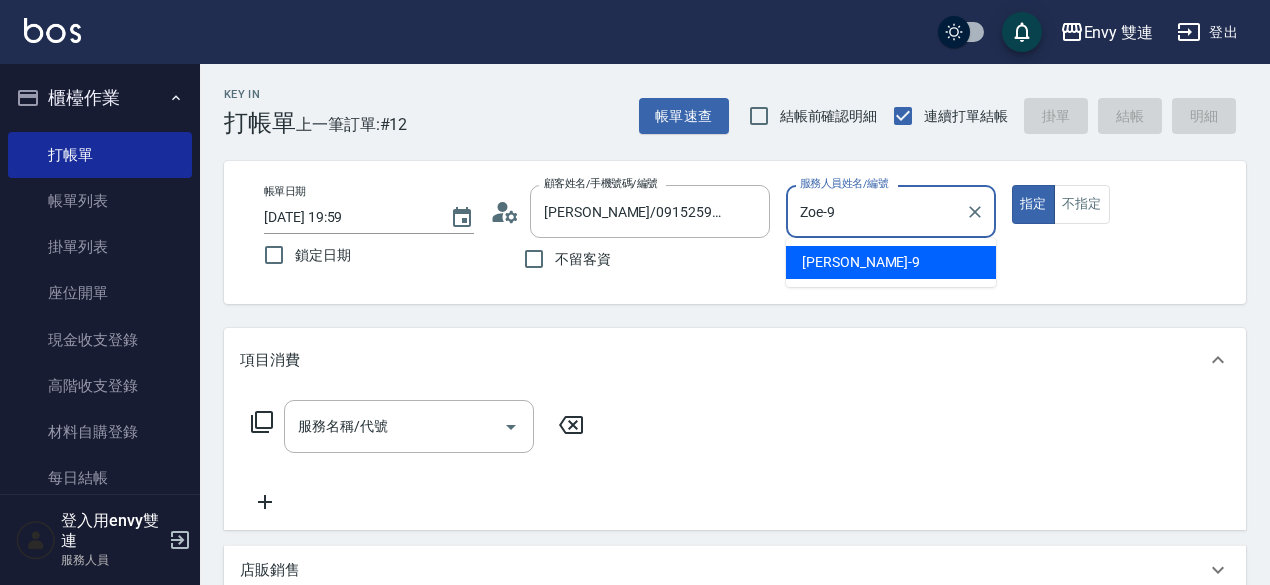 type on "true" 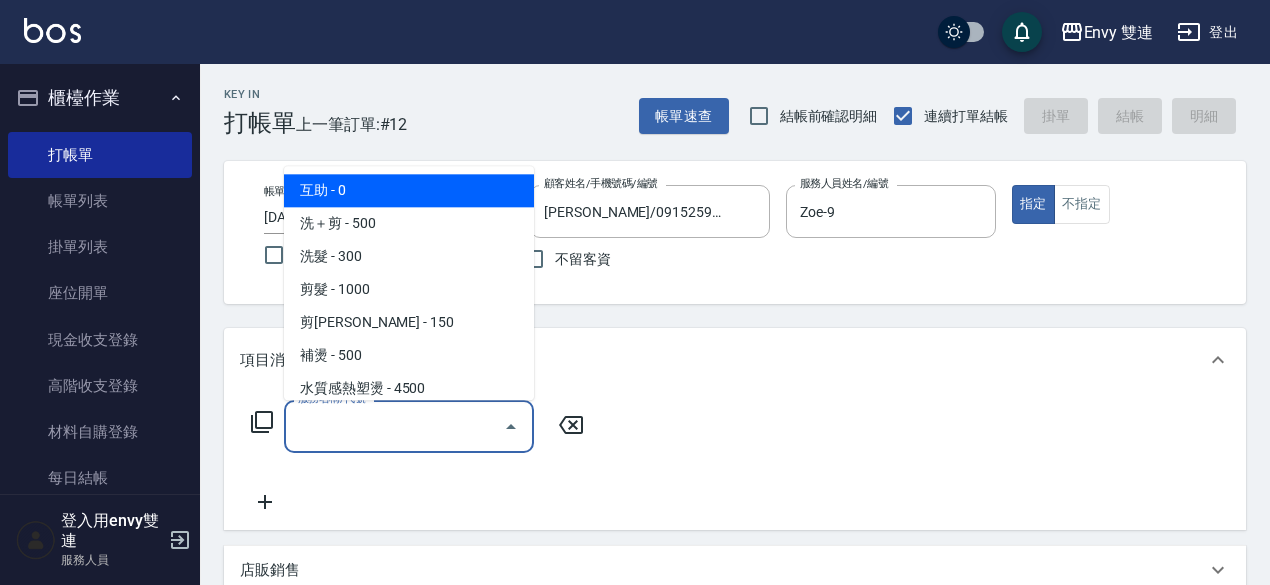 click on "服務名稱/代號" at bounding box center [394, 426] 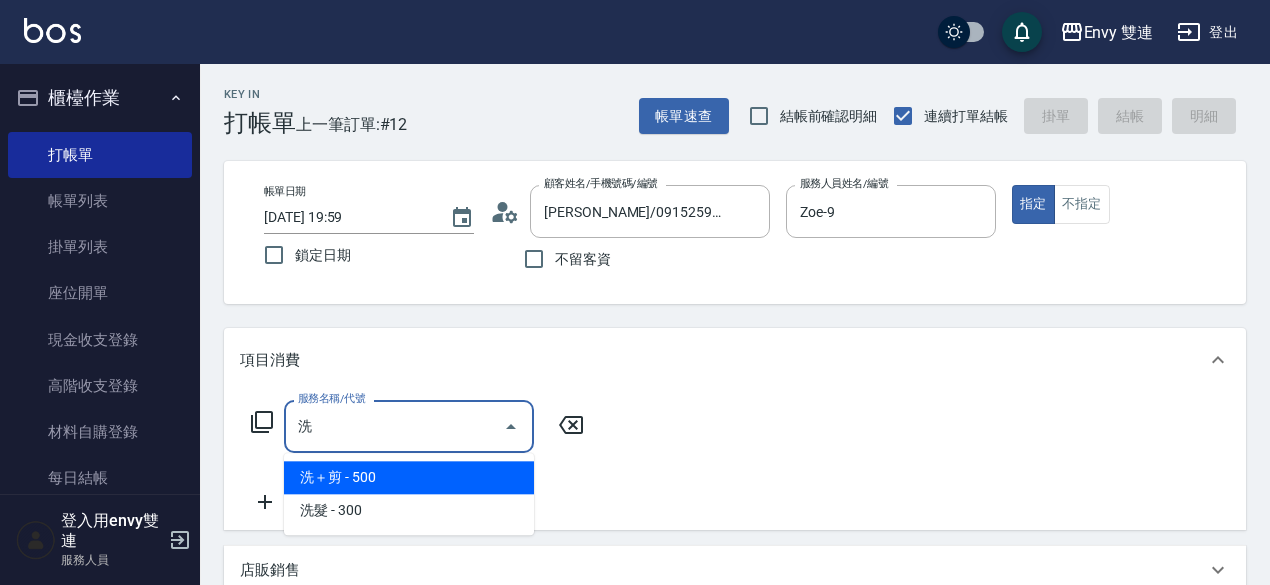 type on "洗＋剪(100)" 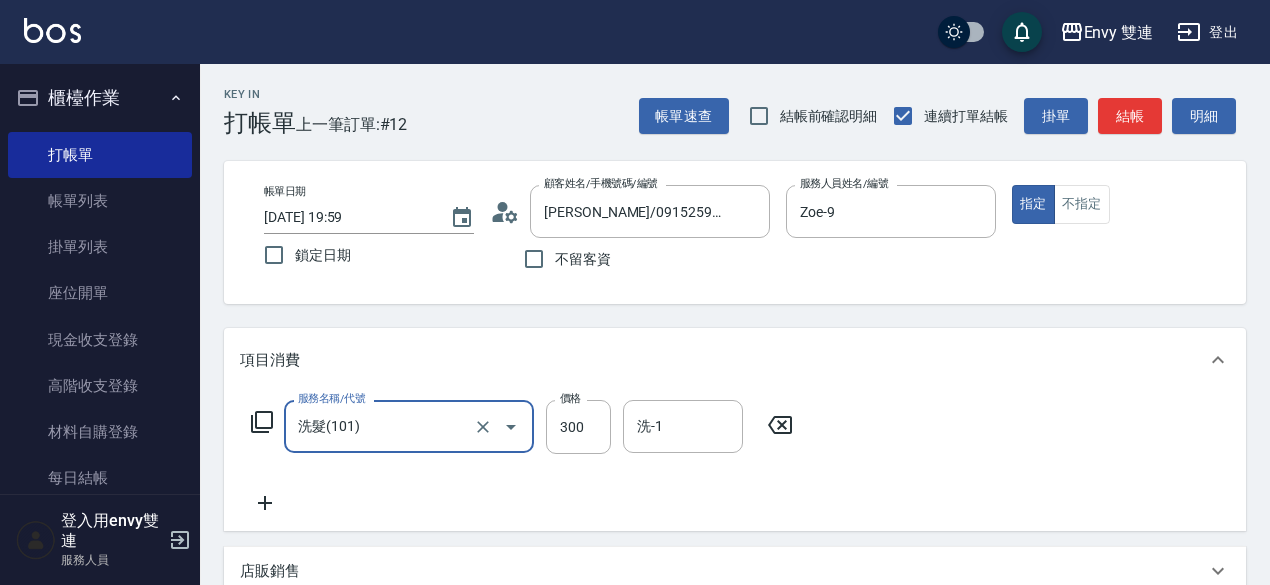 type on "洗髮(101)" 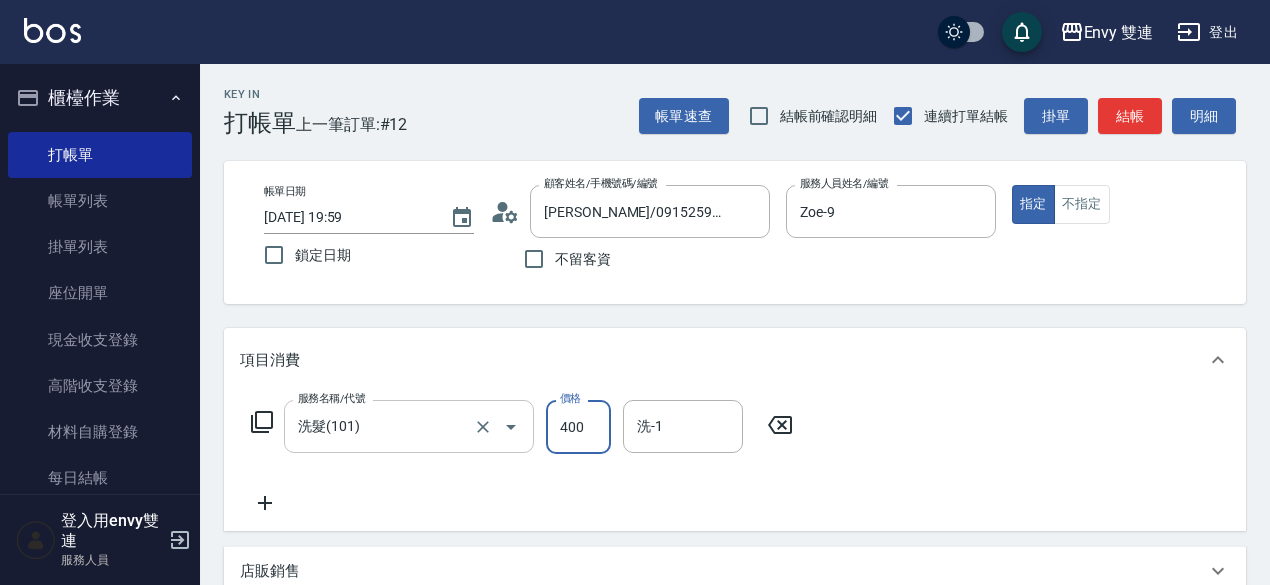 scroll, scrollTop: 474, scrollLeft: 0, axis: vertical 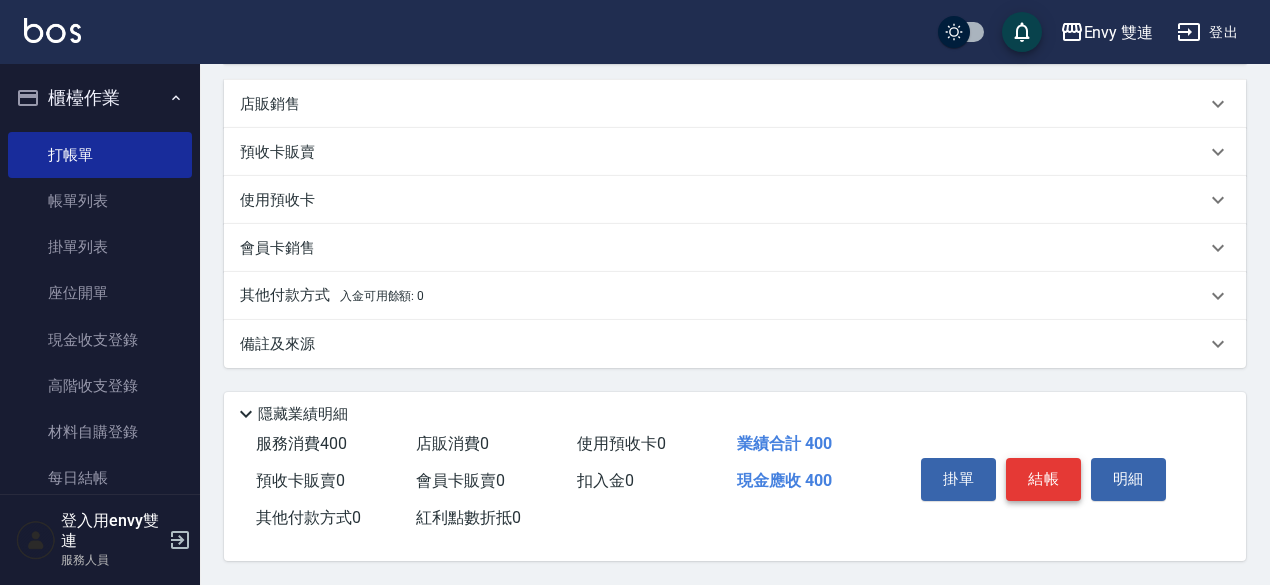 type on "400" 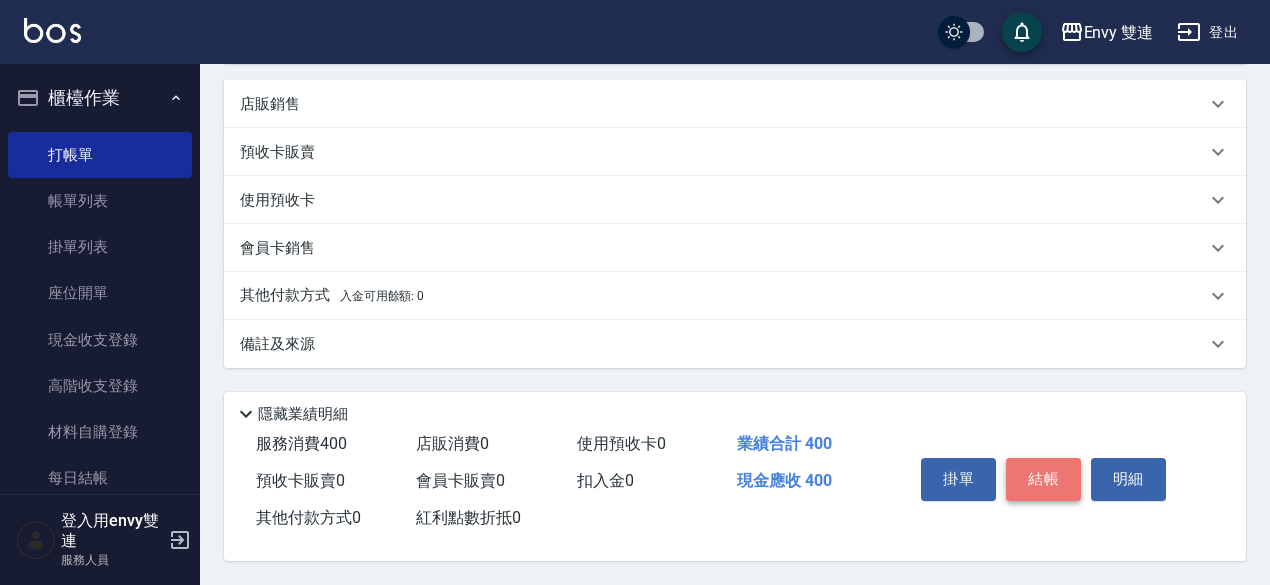 click on "結帳" at bounding box center (1043, 479) 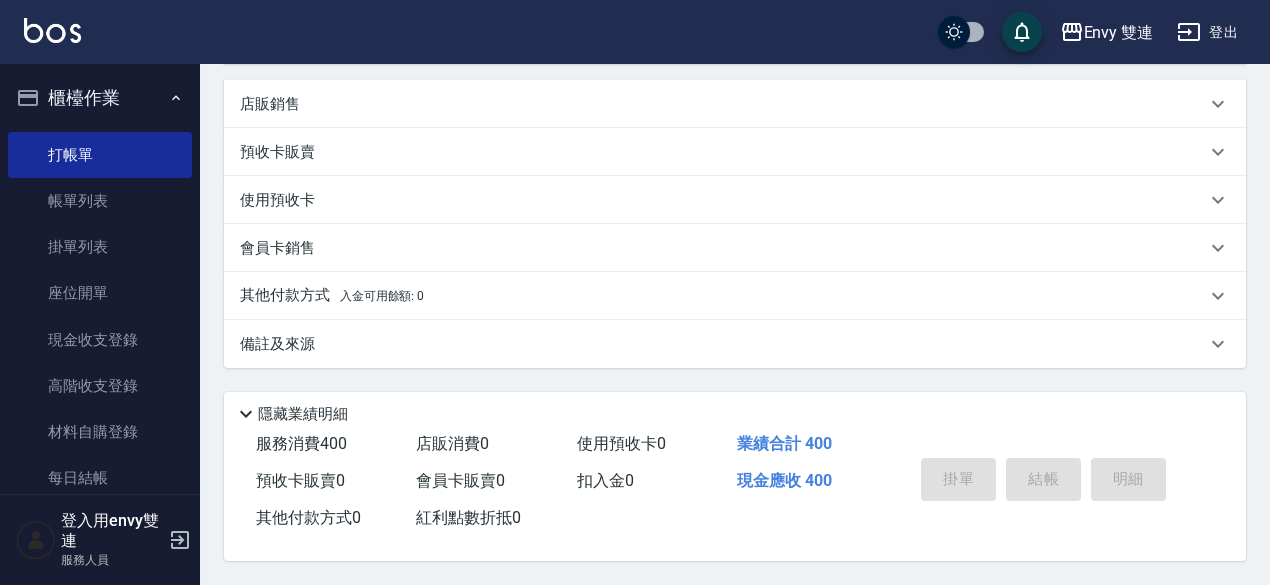 click on "掛單 結帳 明細" at bounding box center [1043, 481] 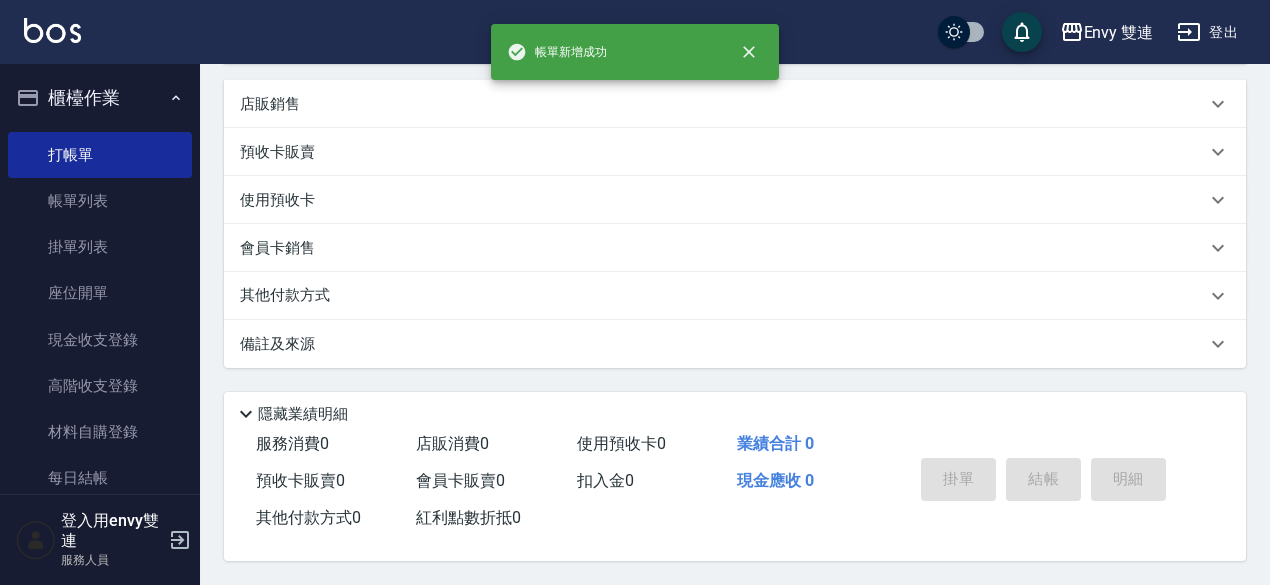 scroll, scrollTop: 0, scrollLeft: 0, axis: both 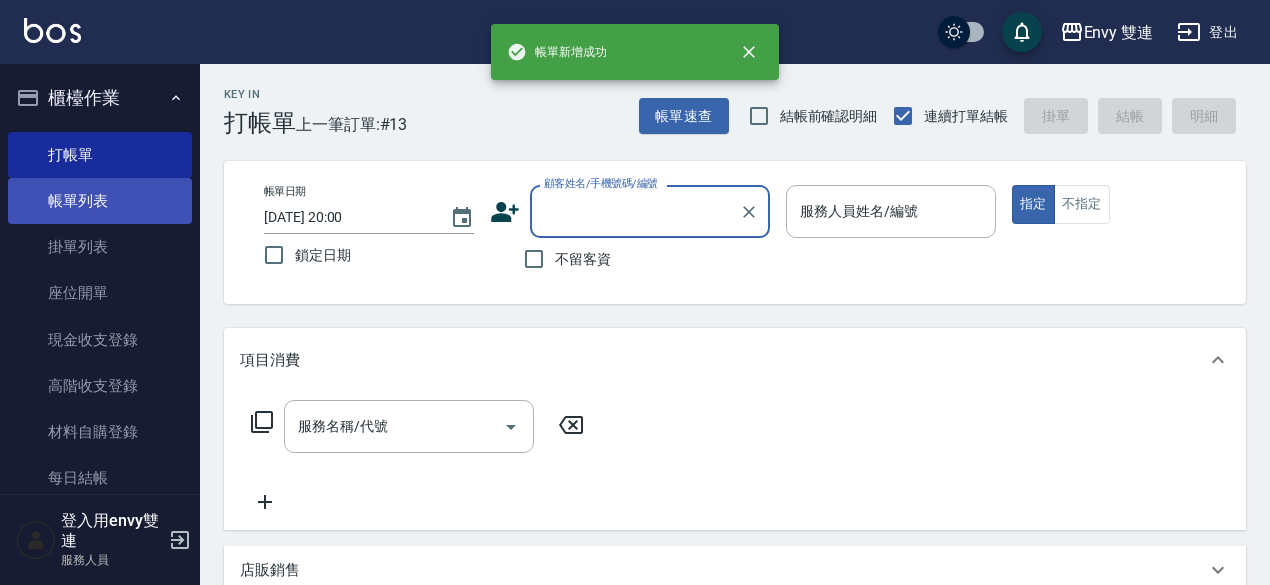 click on "帳單列表" at bounding box center [100, 201] 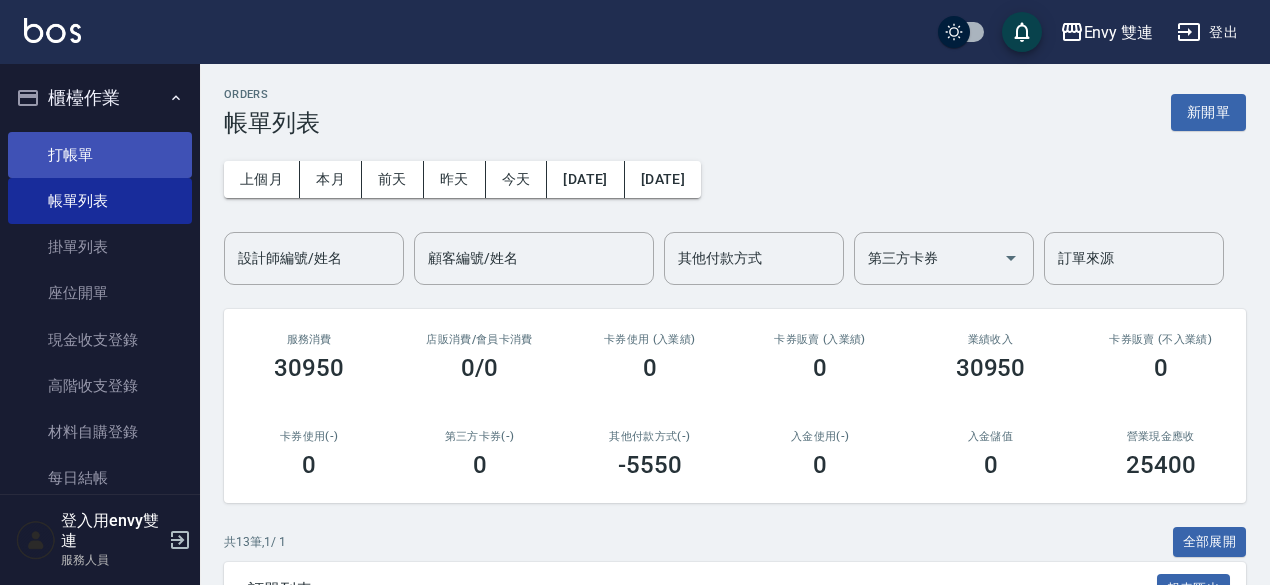 click on "打帳單" at bounding box center (100, 155) 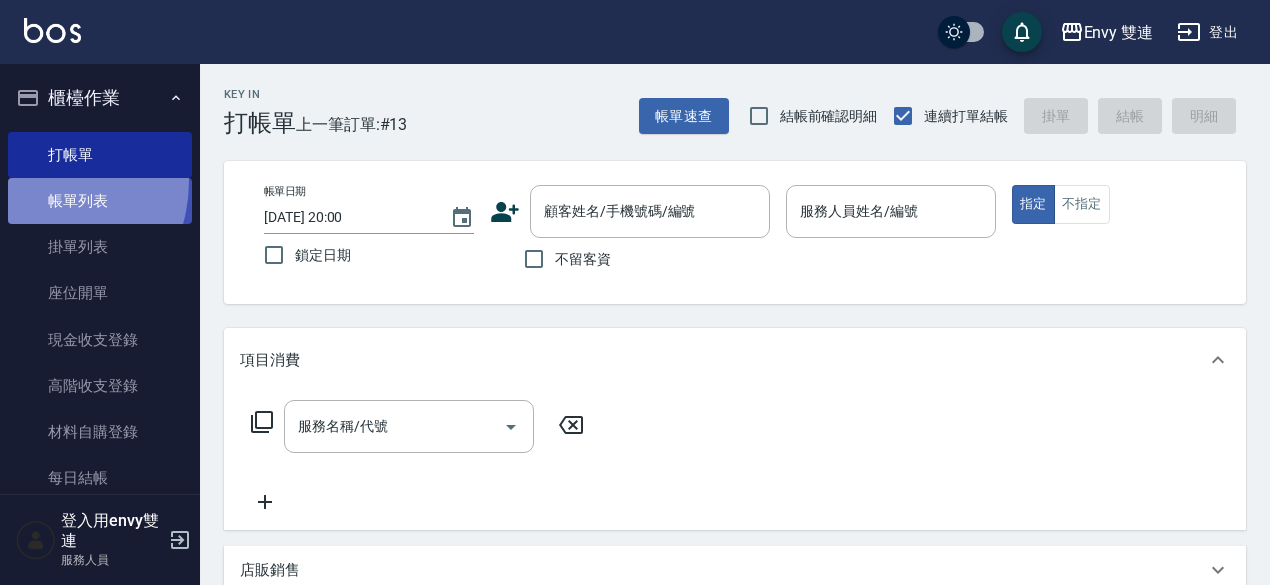 click on "帳單列表" at bounding box center (100, 201) 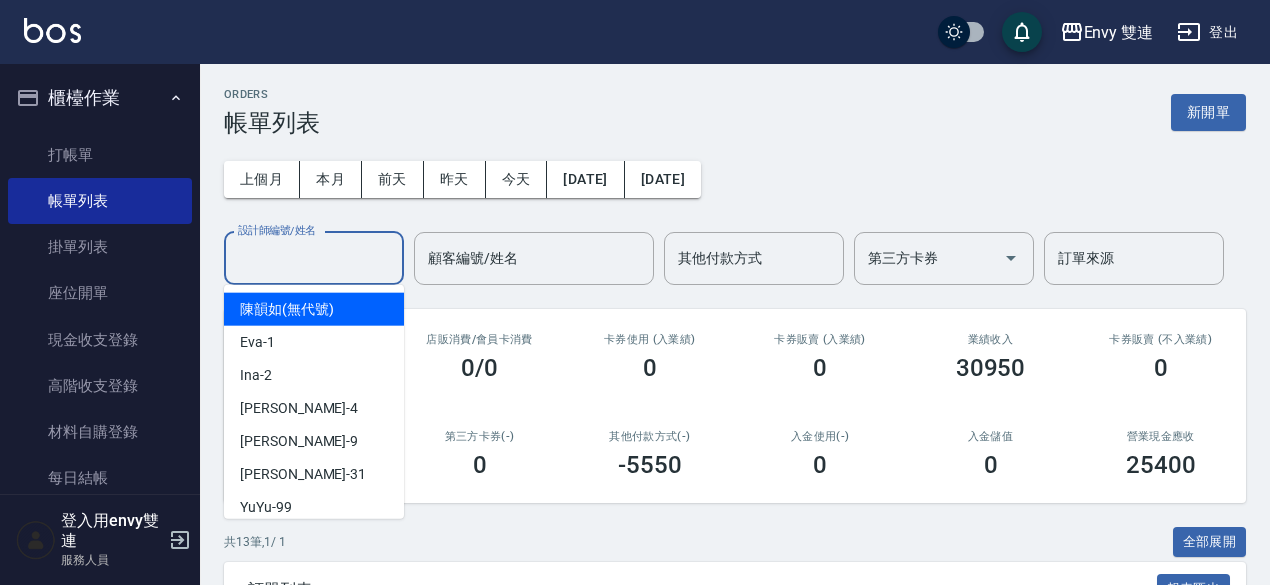 click on "設計師編號/姓名" at bounding box center [314, 258] 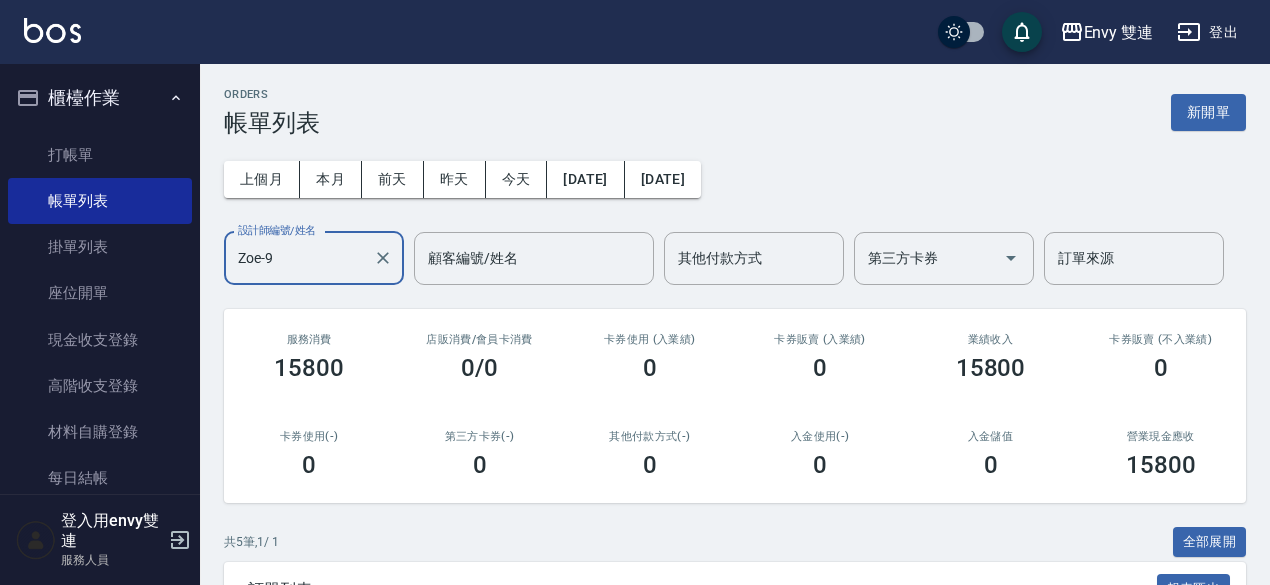 scroll, scrollTop: 94, scrollLeft: 0, axis: vertical 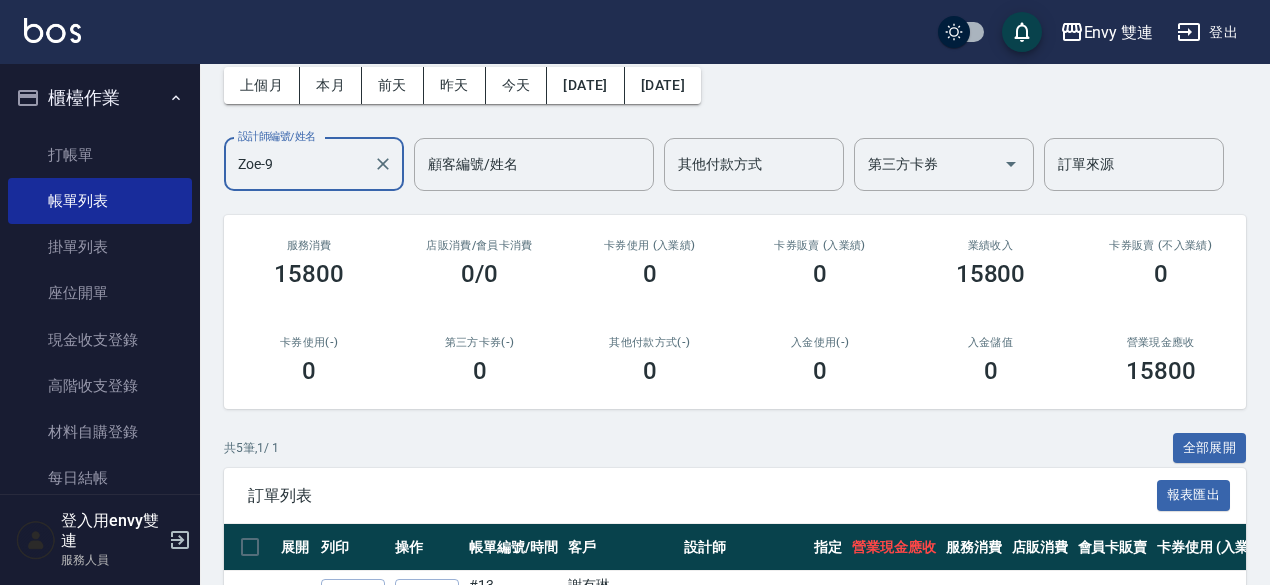 type on "Zoe-9" 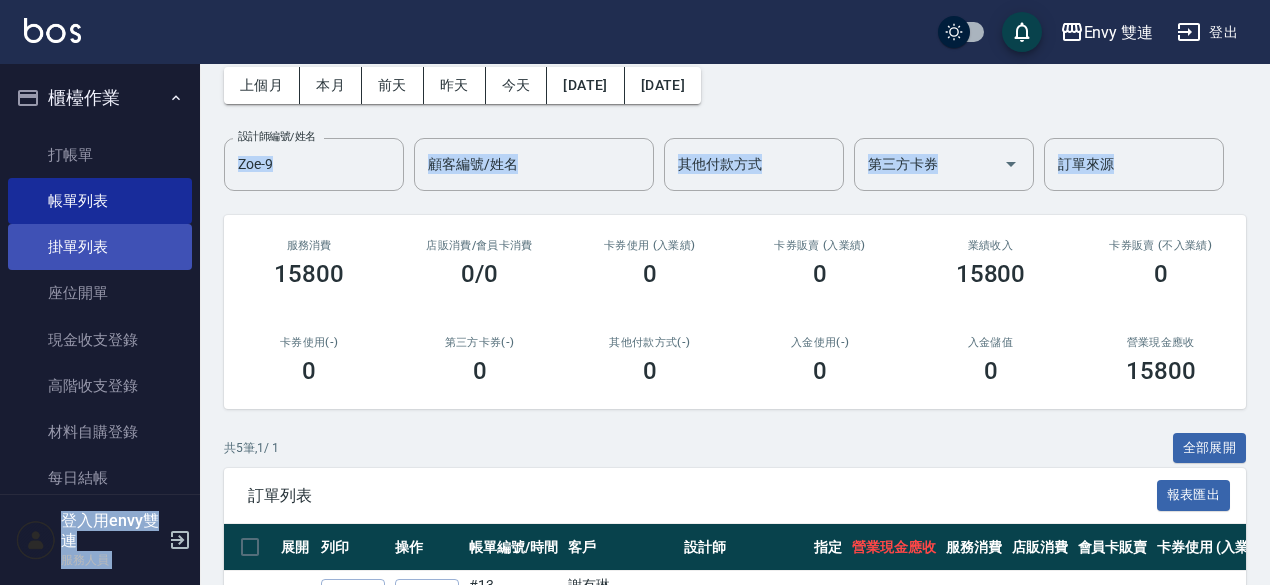 drag, startPoint x: 275, startPoint y: 203, endPoint x: 28, endPoint y: 247, distance: 250.88843 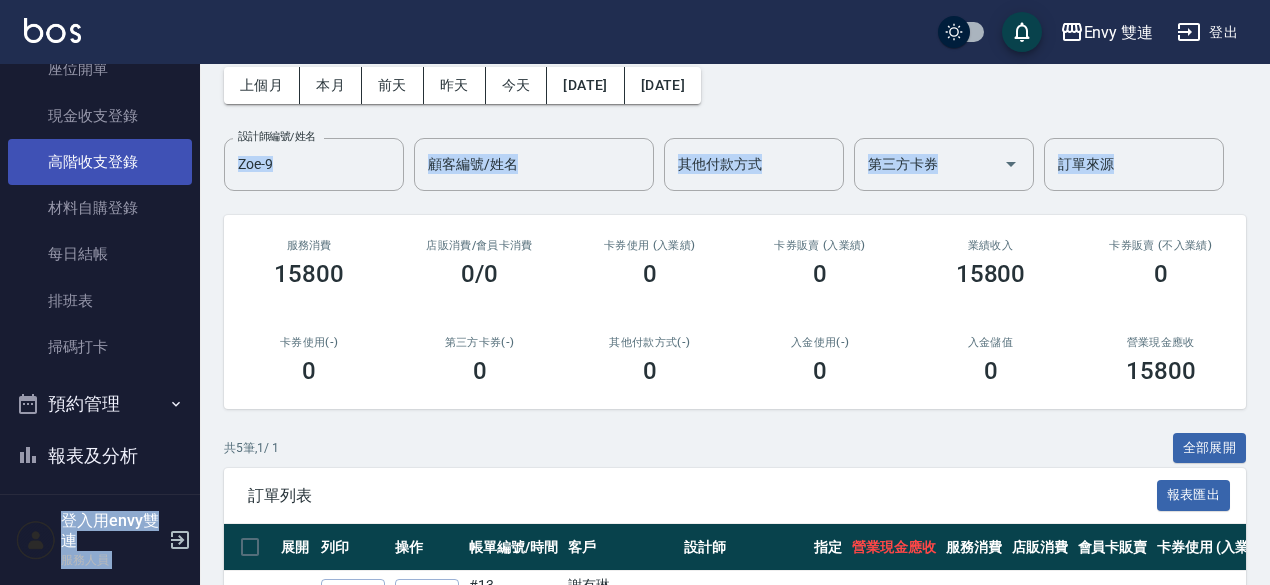 scroll, scrollTop: 229, scrollLeft: 0, axis: vertical 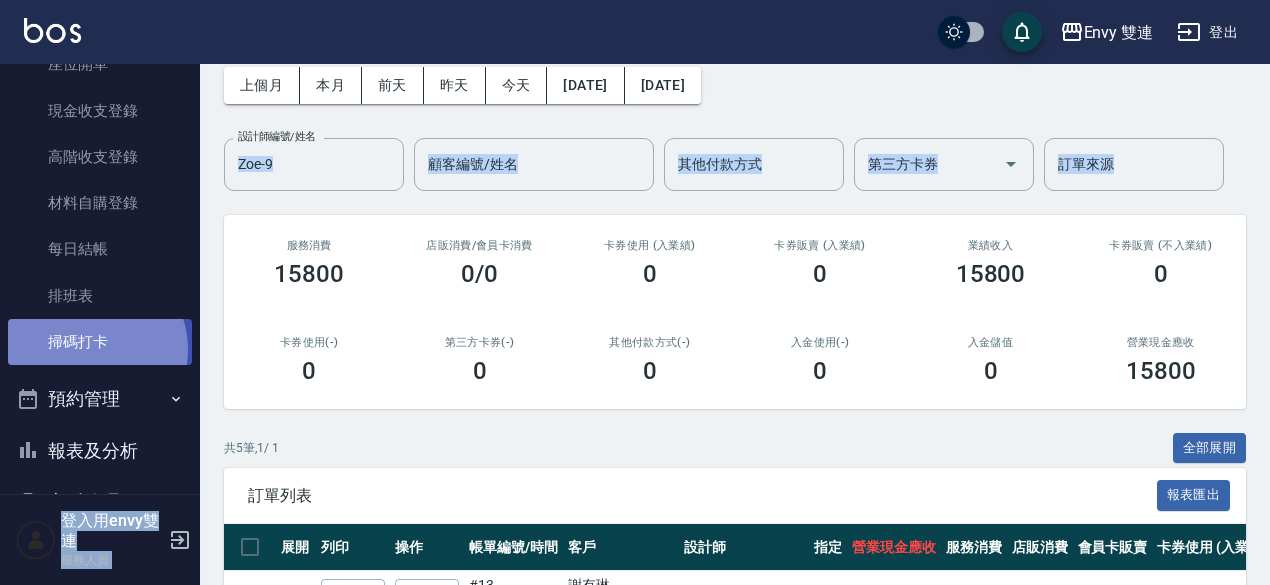 click on "掃碼打卡" at bounding box center [100, 342] 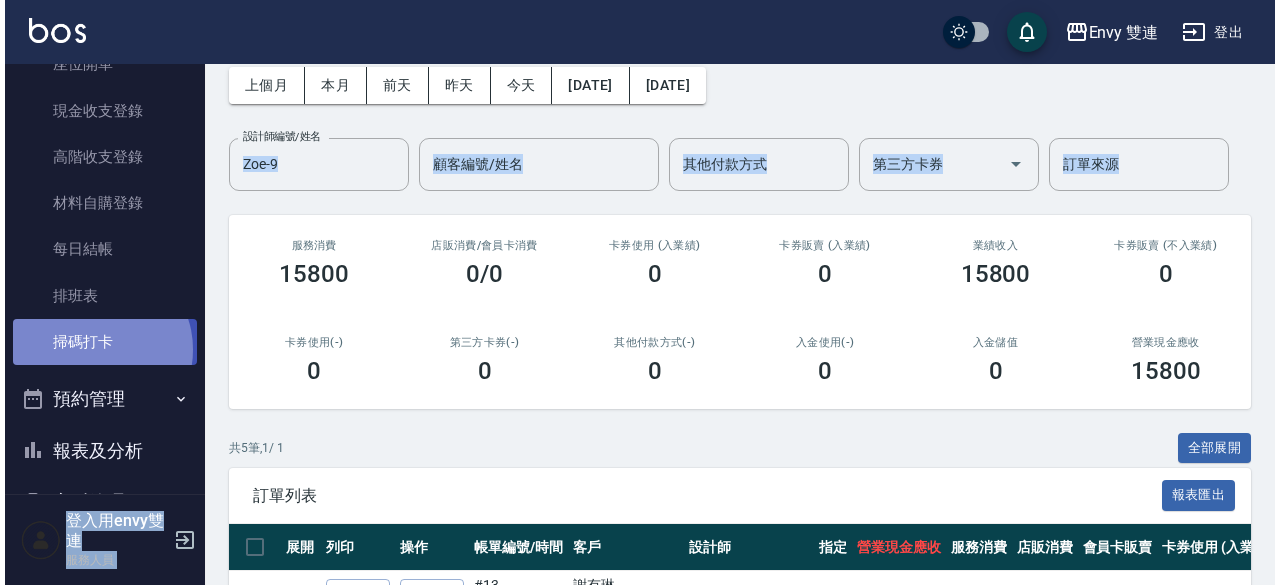 scroll, scrollTop: 0, scrollLeft: 0, axis: both 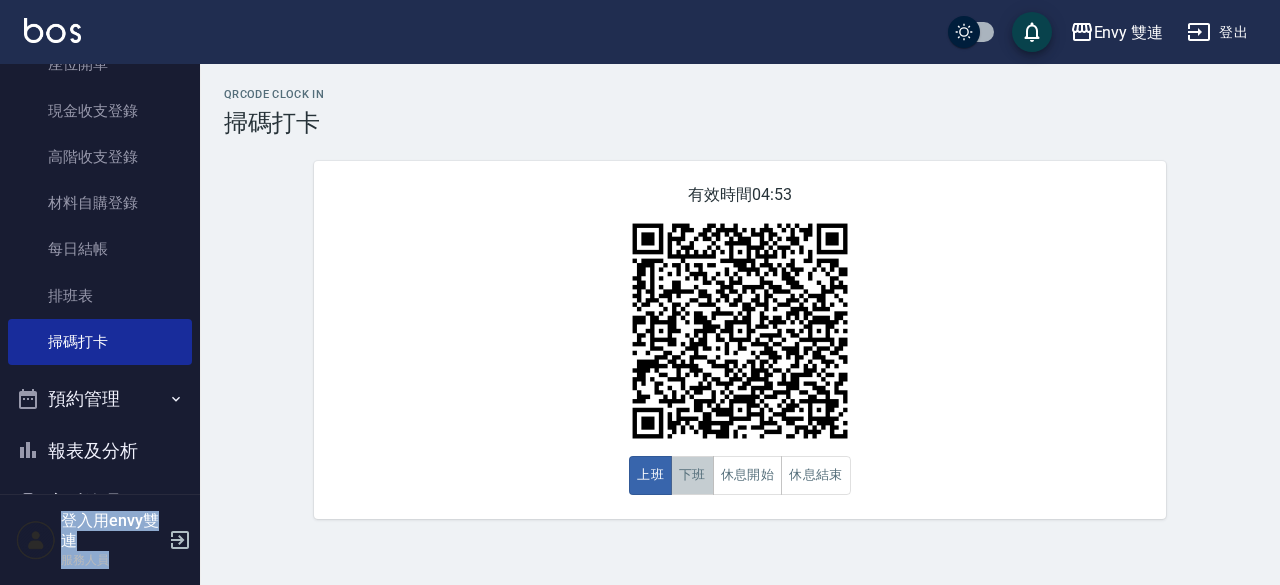 click on "下班" at bounding box center (692, 475) 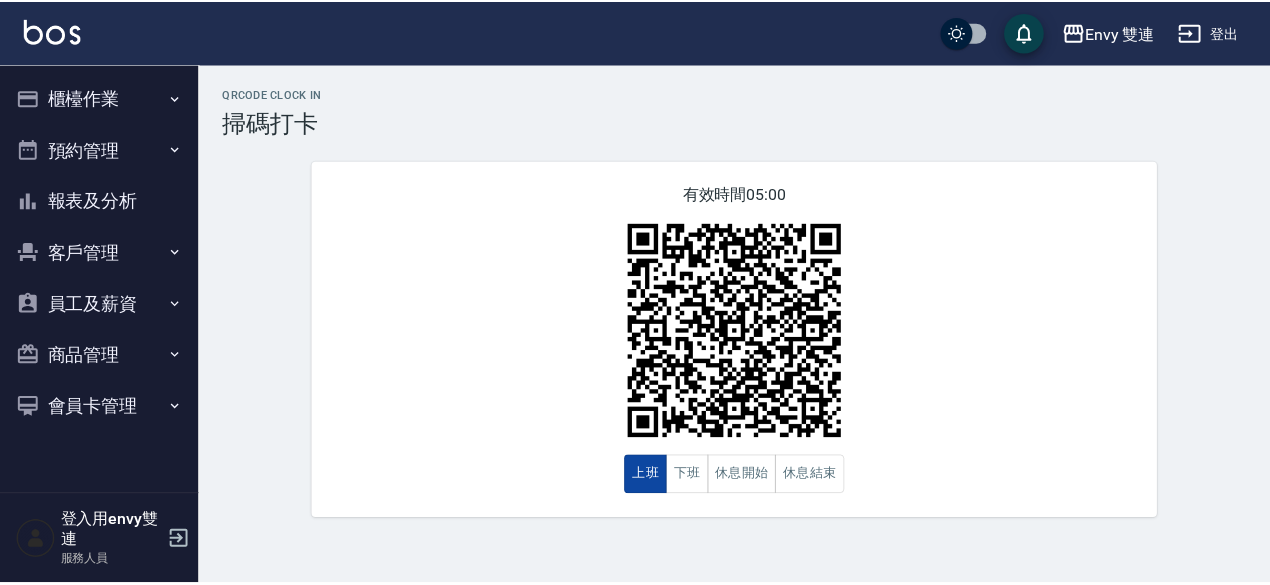 scroll, scrollTop: 0, scrollLeft: 0, axis: both 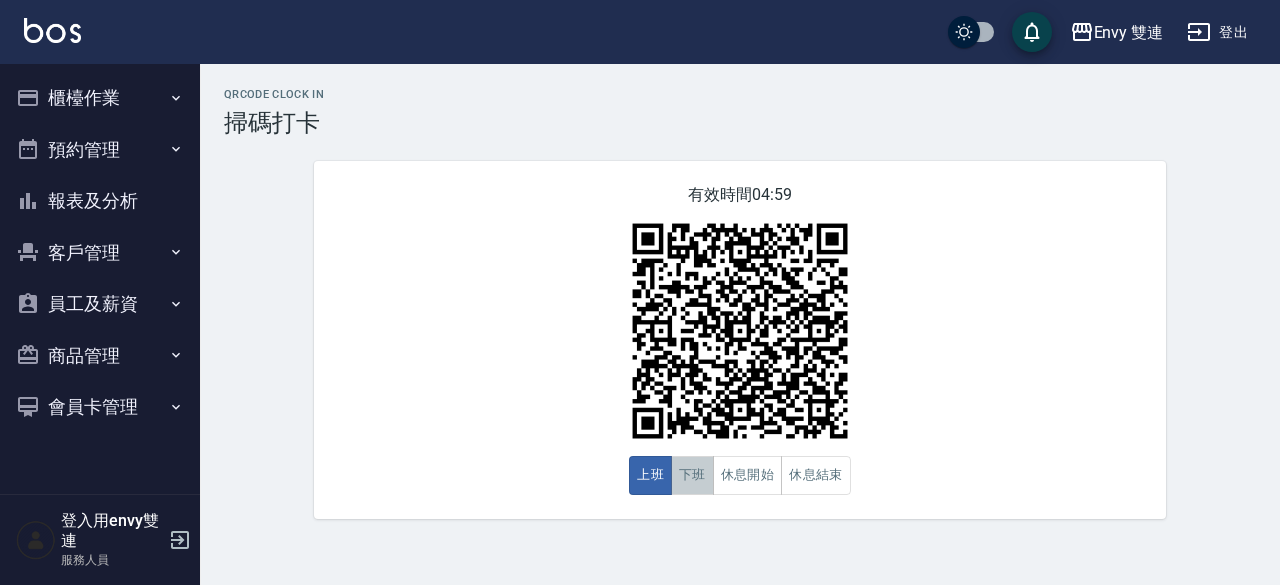 click on "下班" at bounding box center [692, 475] 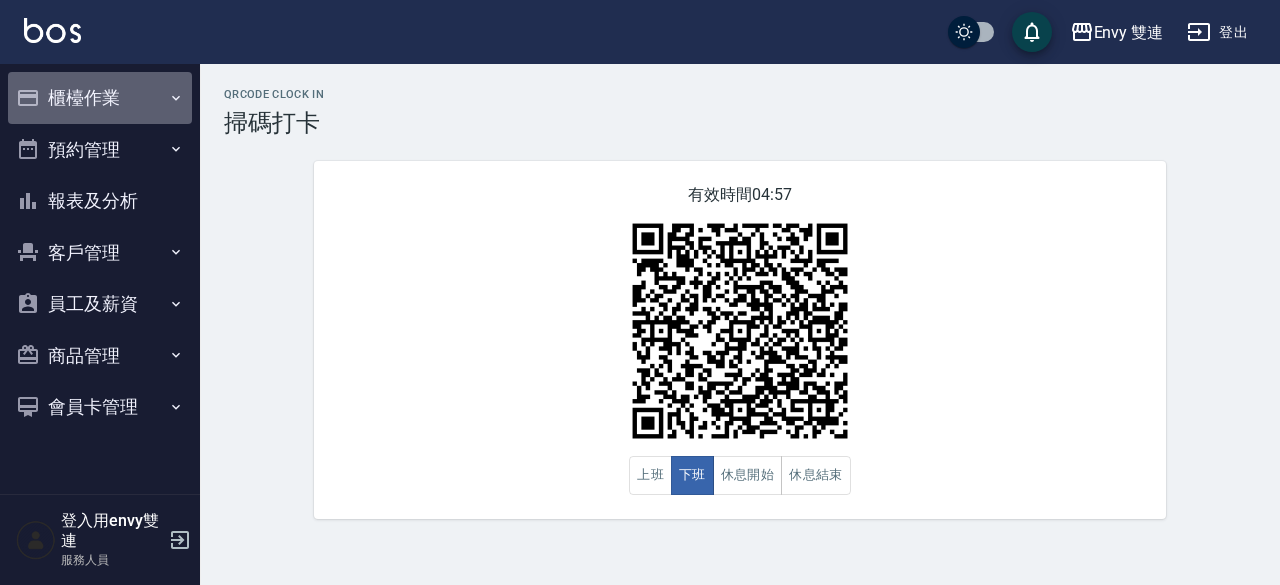 click on "櫃檯作業" at bounding box center (100, 98) 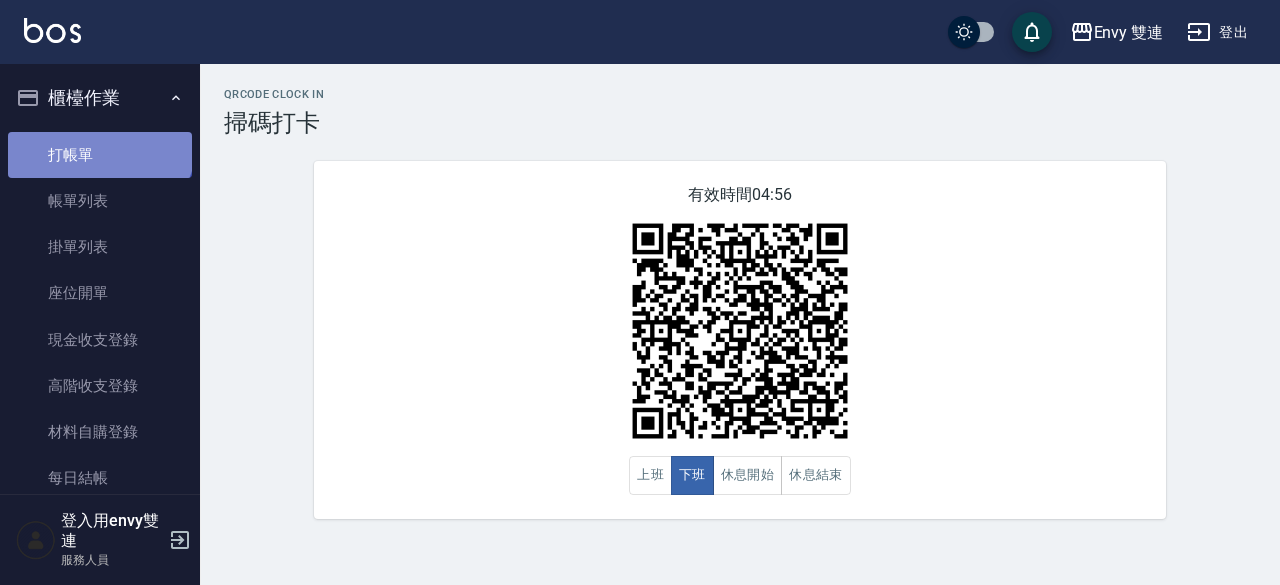 click on "打帳單" at bounding box center (100, 155) 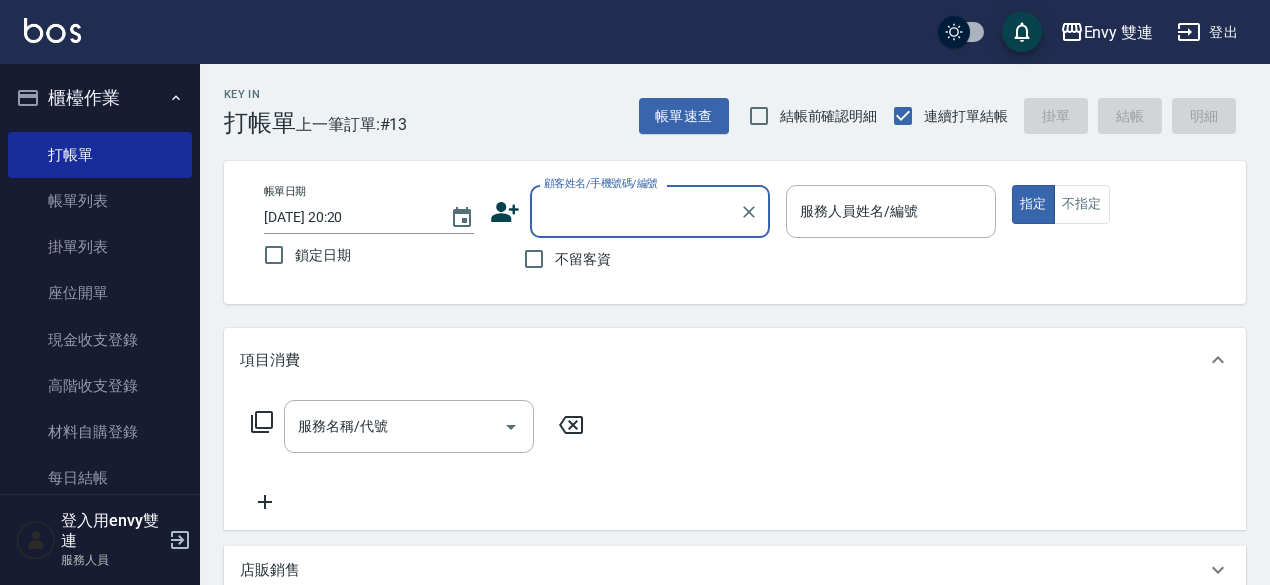 click on "顧客姓名/手機號碼/編號" at bounding box center (635, 211) 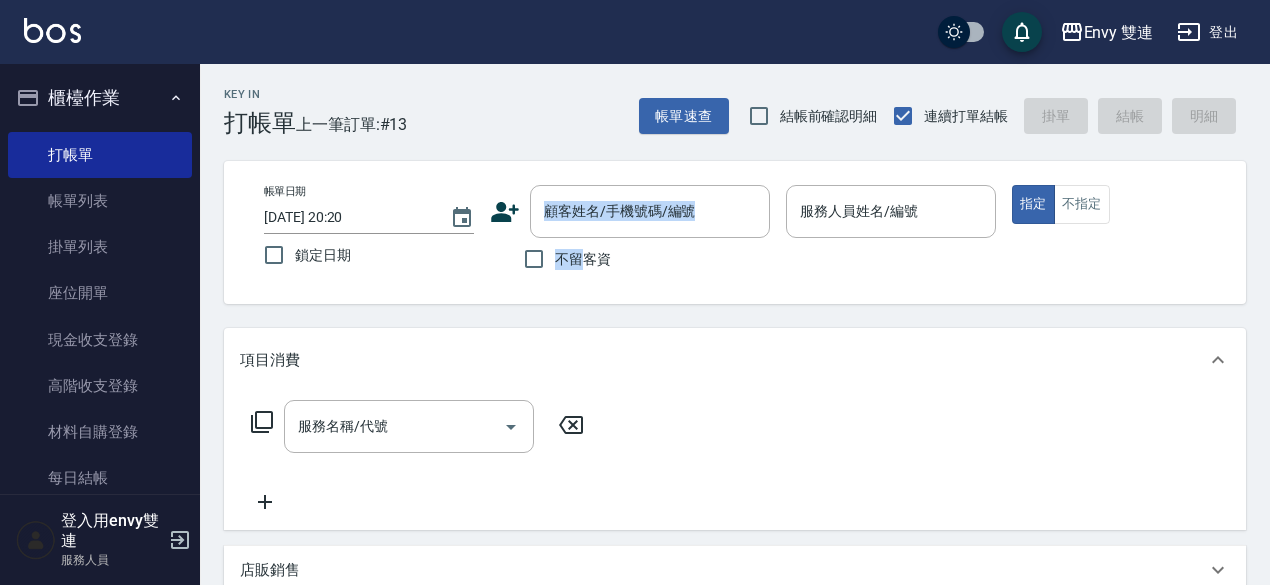 drag, startPoint x: 654, startPoint y: 145, endPoint x: 575, endPoint y: 270, distance: 147.87157 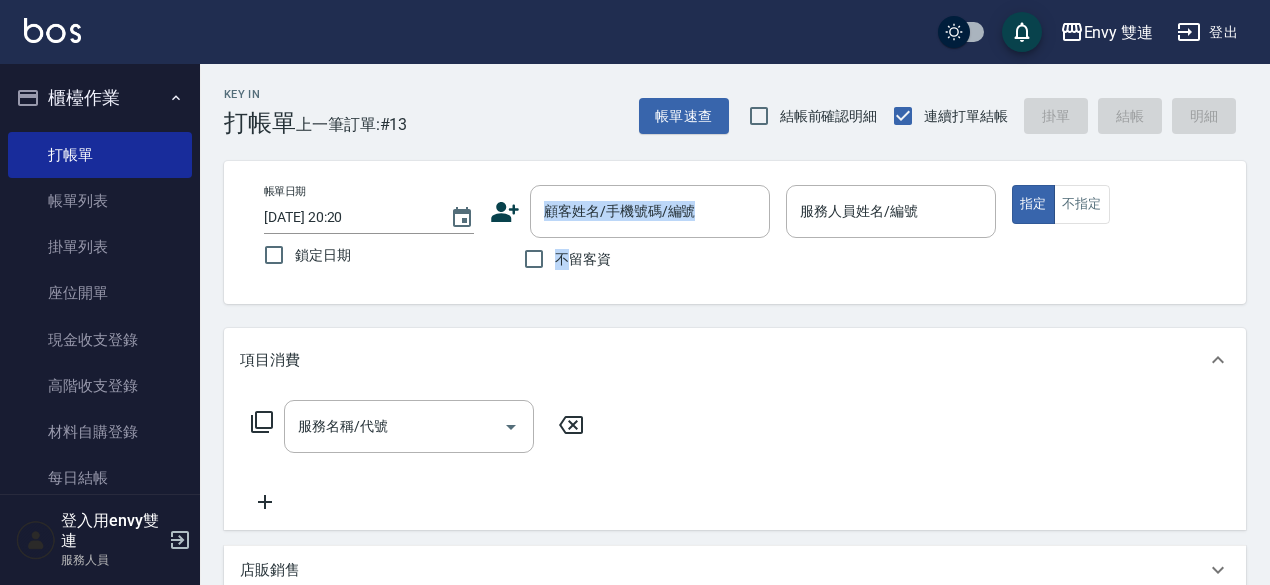 click on "不留客資" at bounding box center (562, 259) 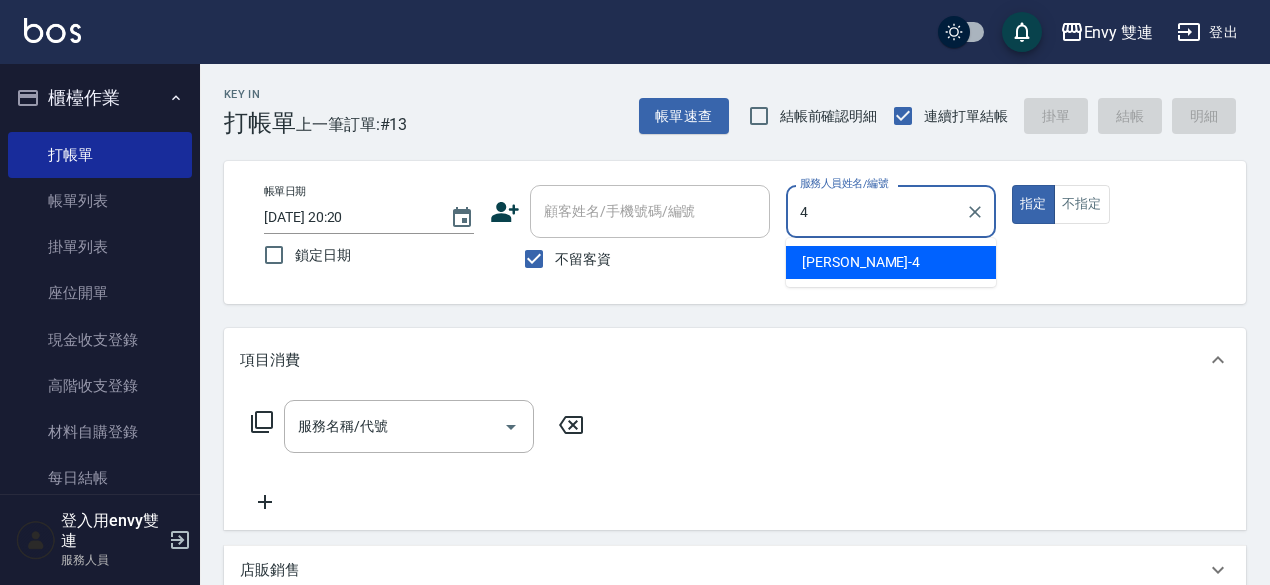 type on "[PERSON_NAME]-4" 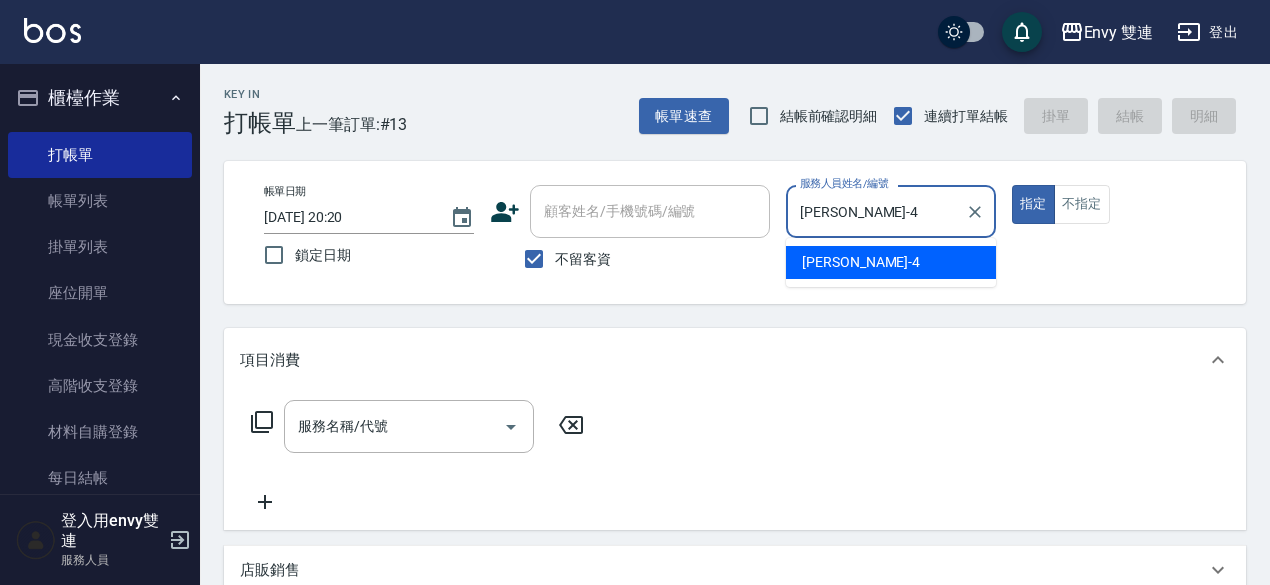 type on "true" 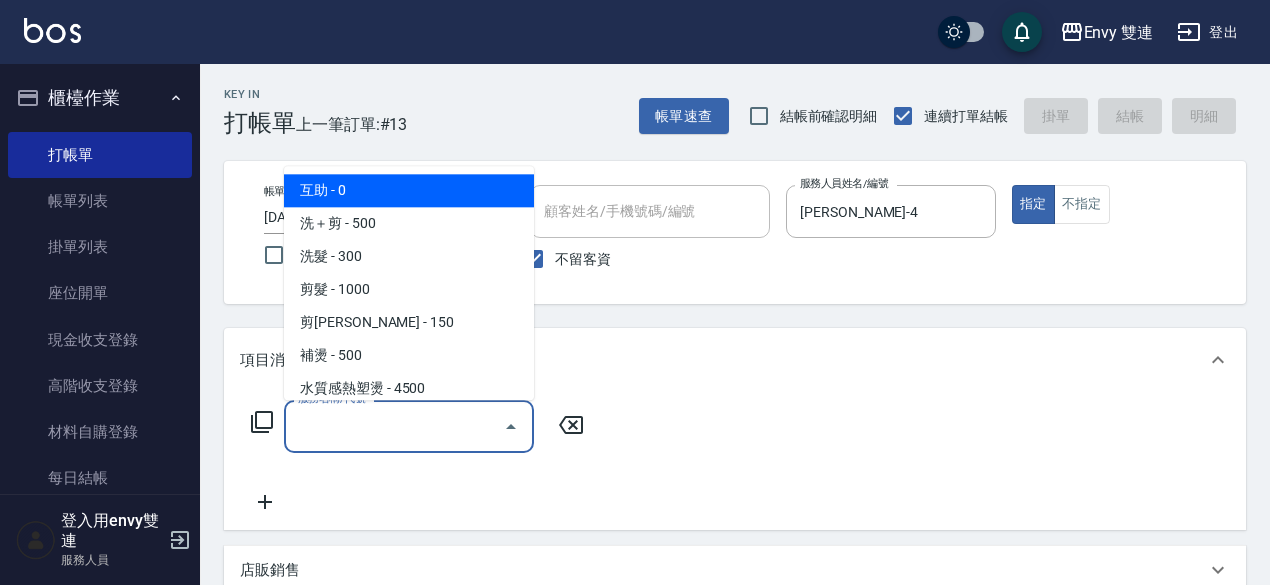 click on "服務名稱/代號" at bounding box center (394, 426) 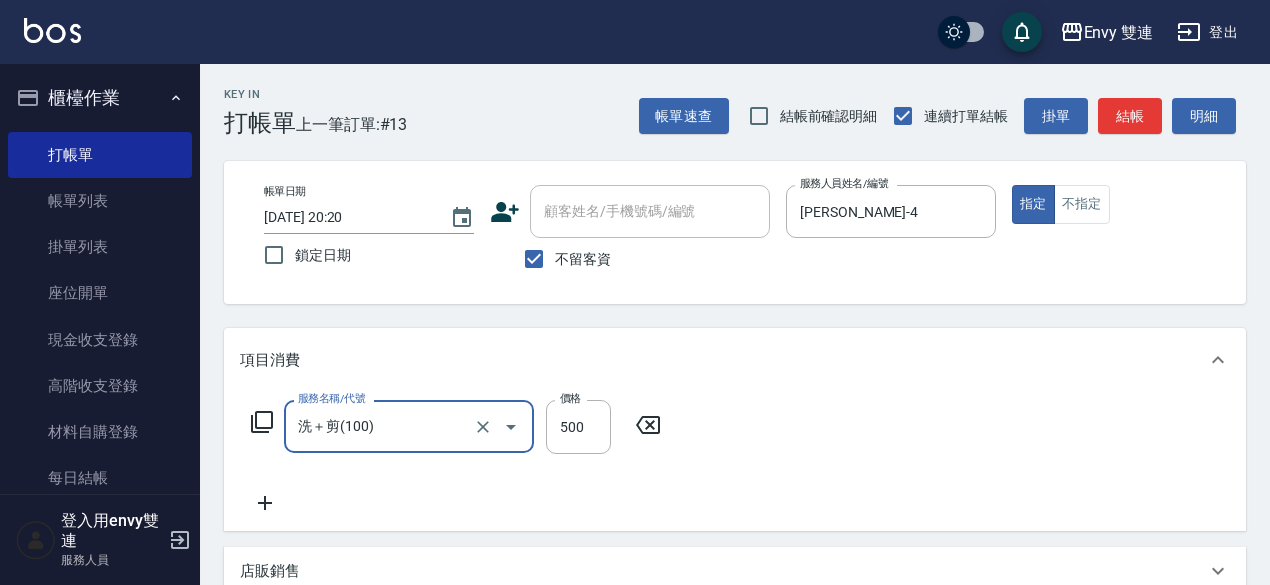 type on "洗＋剪(100)" 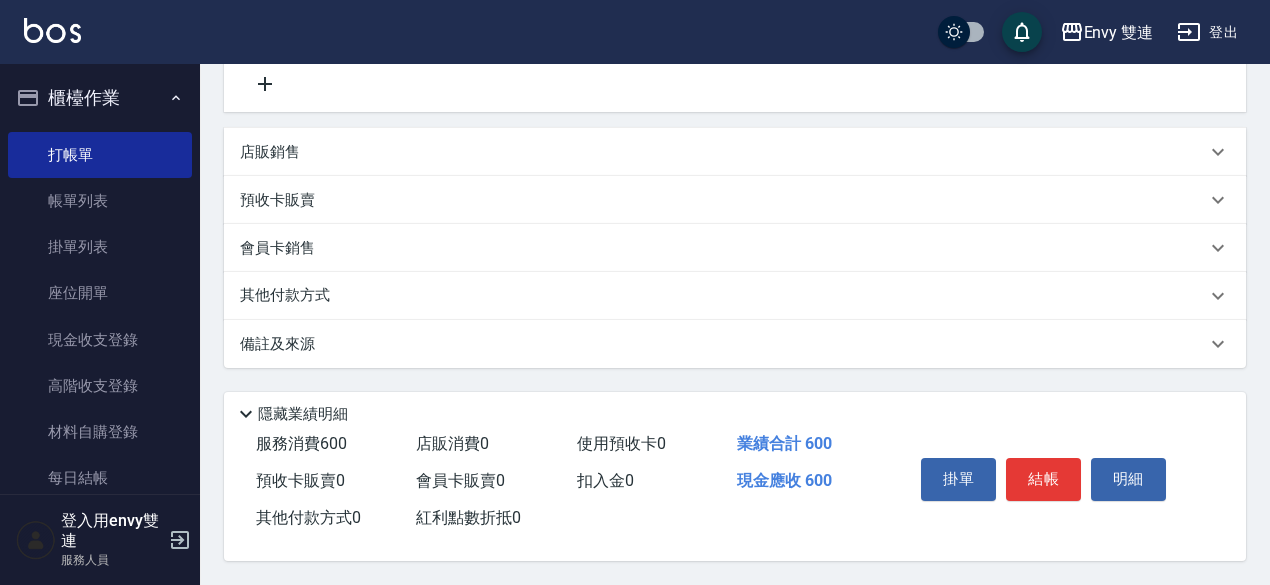 scroll, scrollTop: 426, scrollLeft: 0, axis: vertical 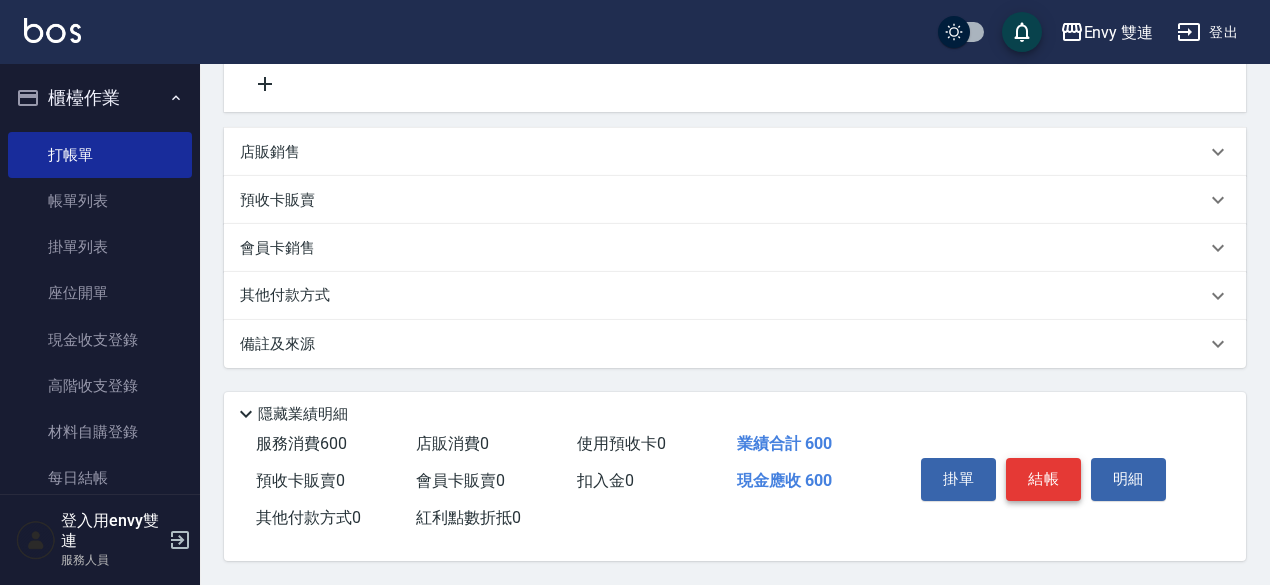 type on "600" 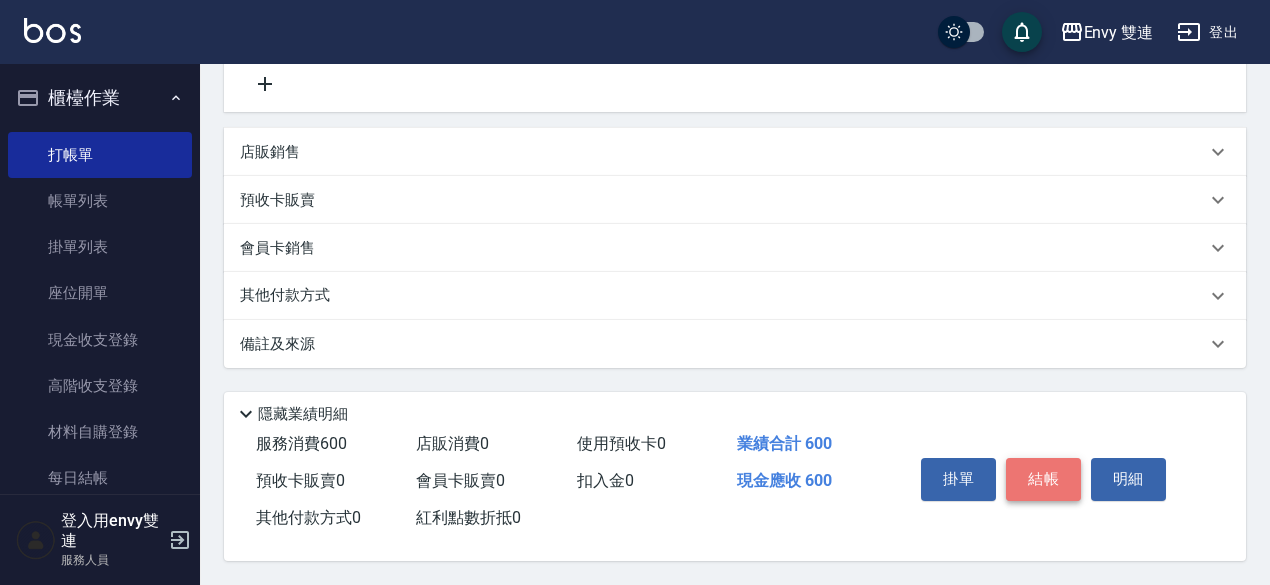 click on "結帳" at bounding box center (1043, 479) 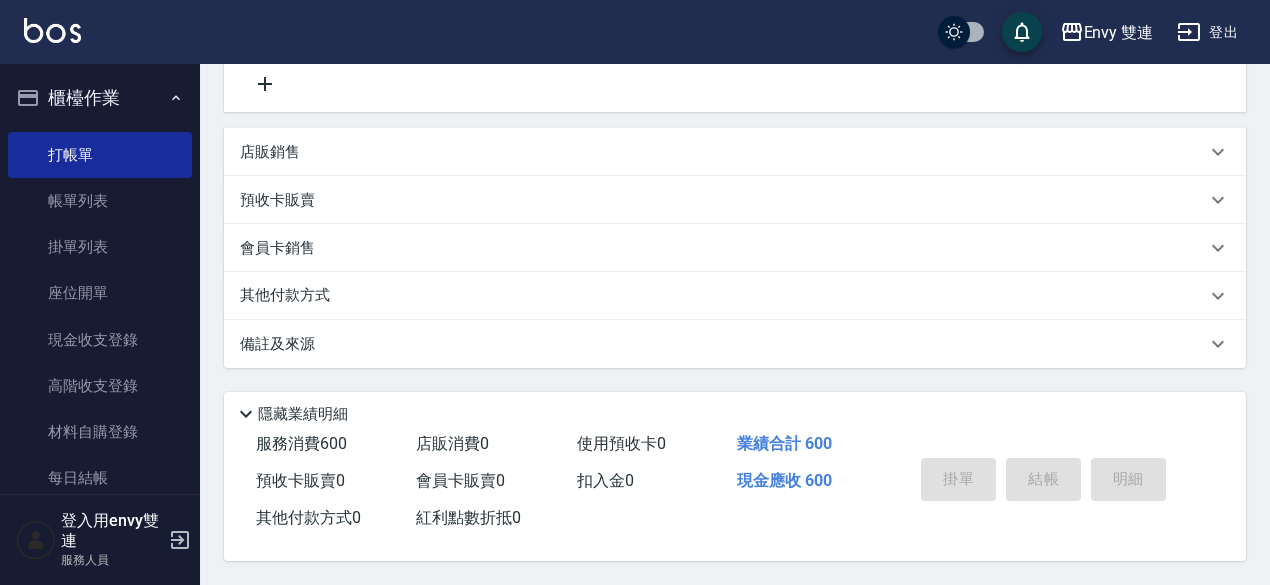 type 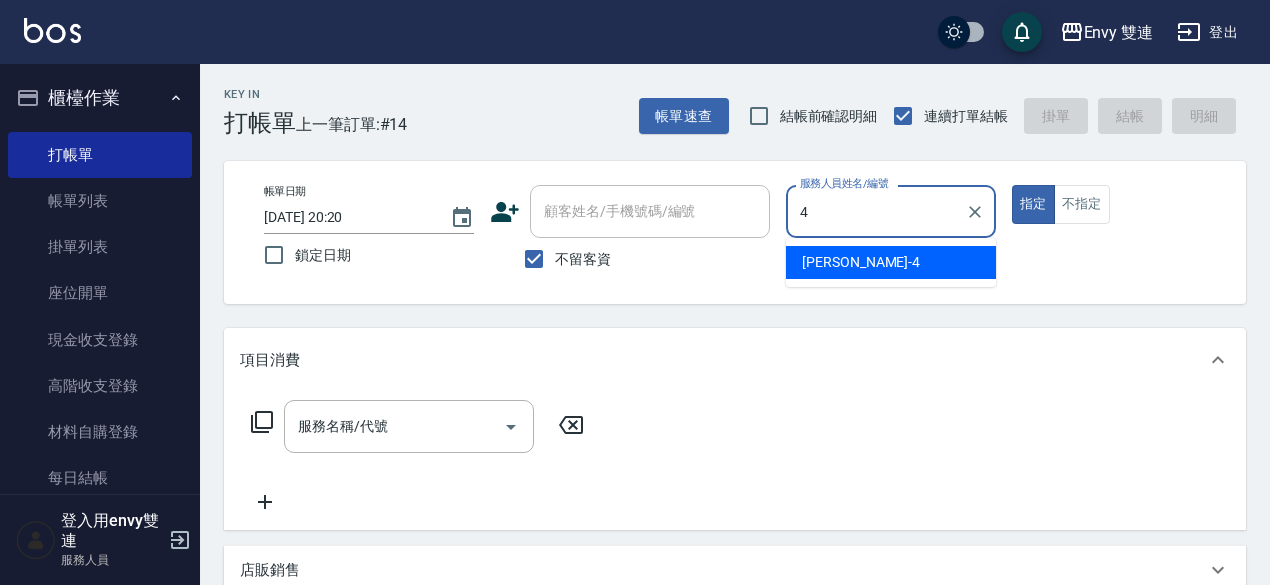 type on "Allan-4" 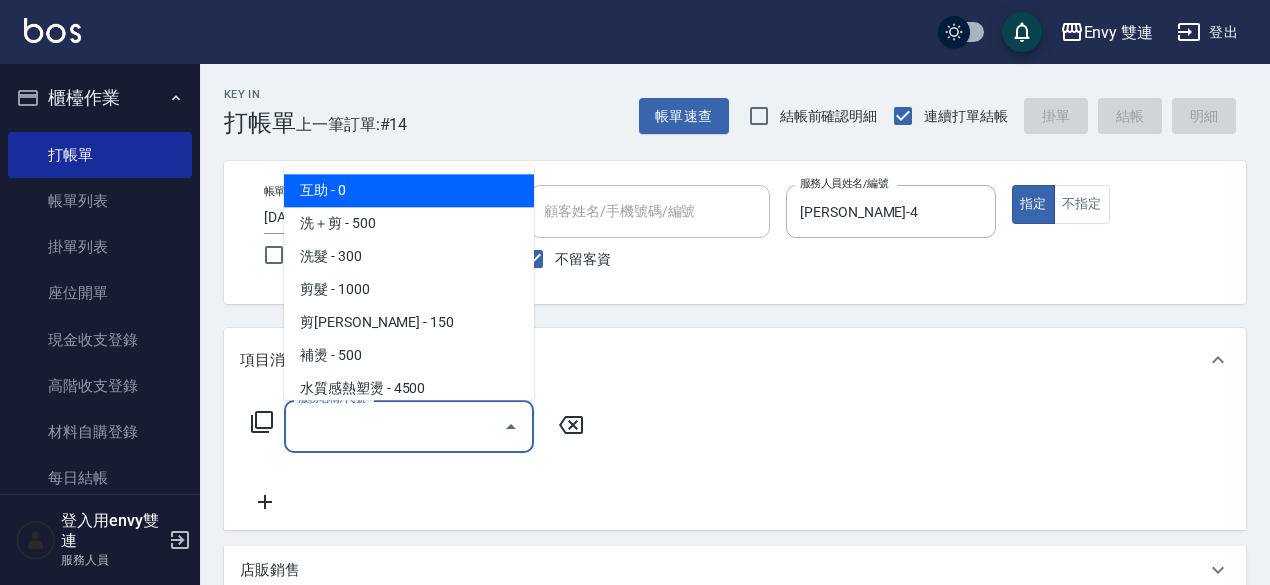 click on "服務名稱/代號" at bounding box center [394, 426] 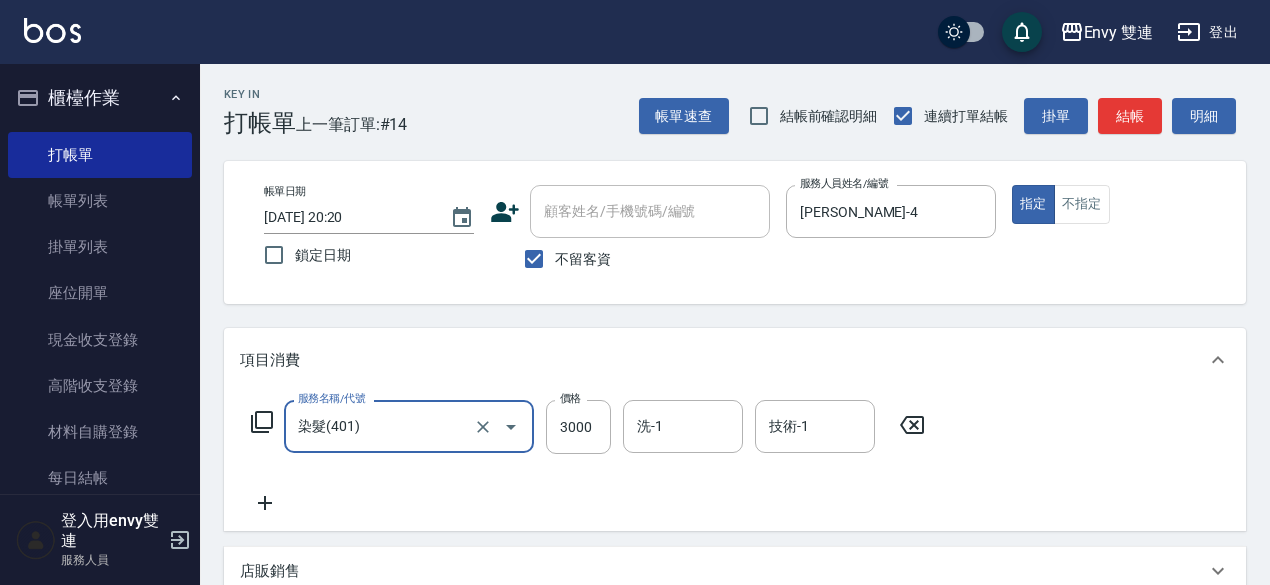 type on "染髮(401)" 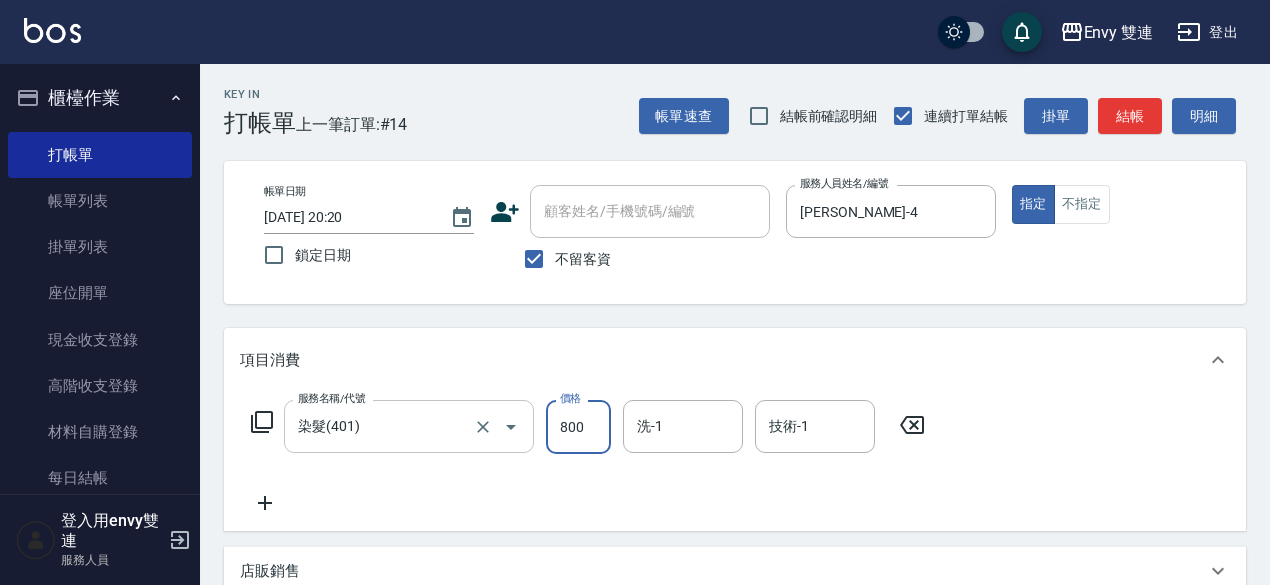 type on "800" 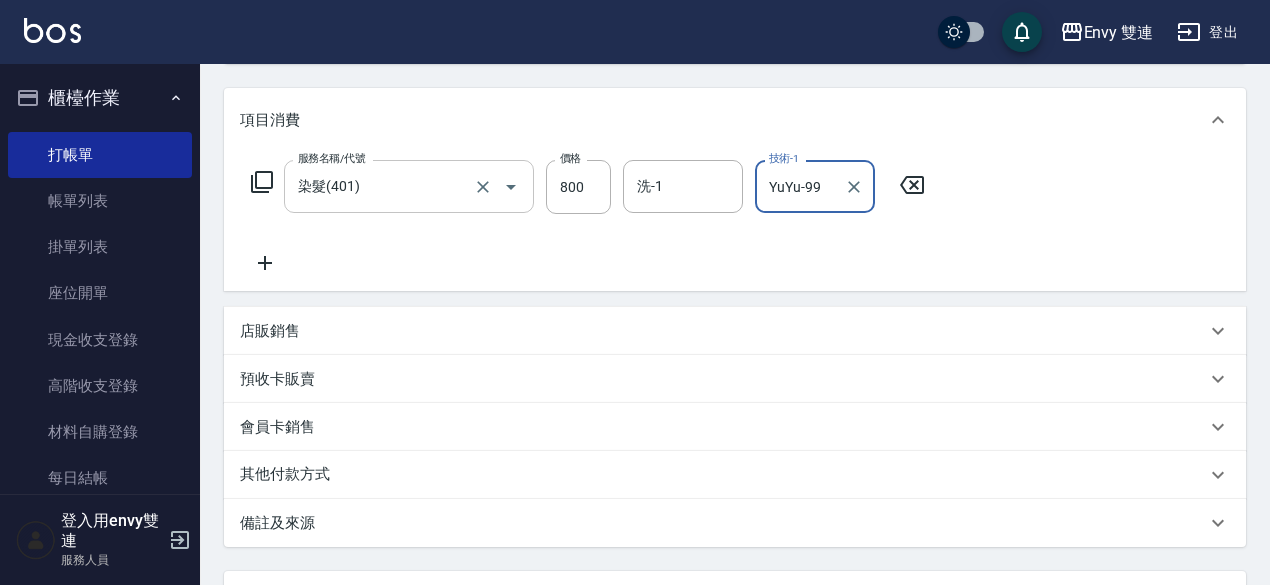 scroll, scrollTop: 426, scrollLeft: 0, axis: vertical 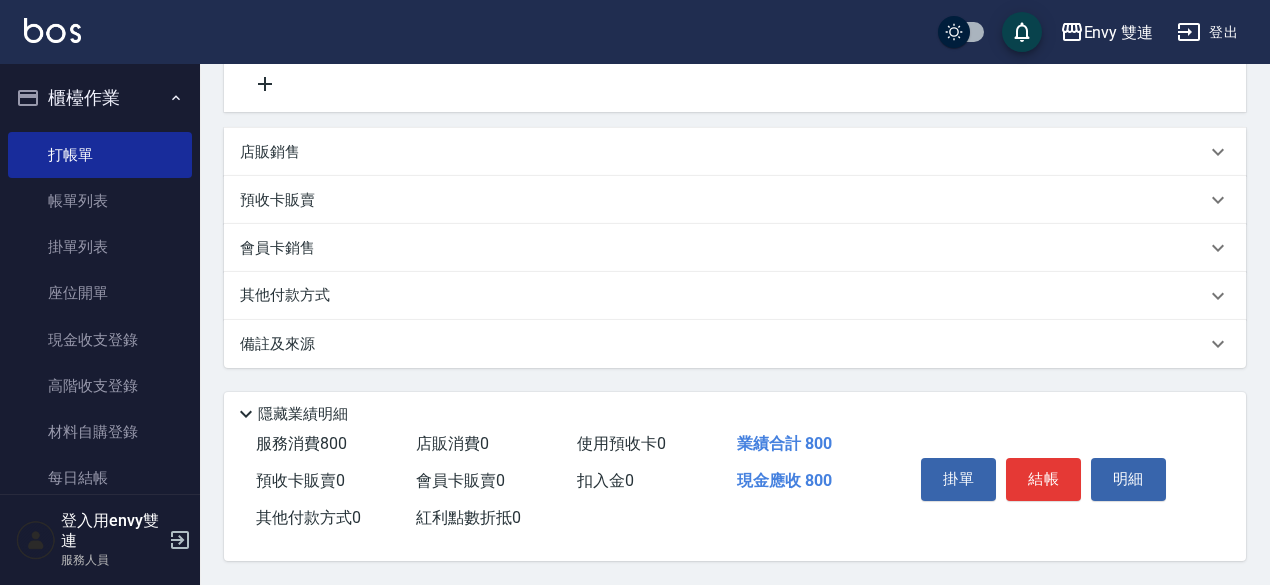 type on "YuYu-99" 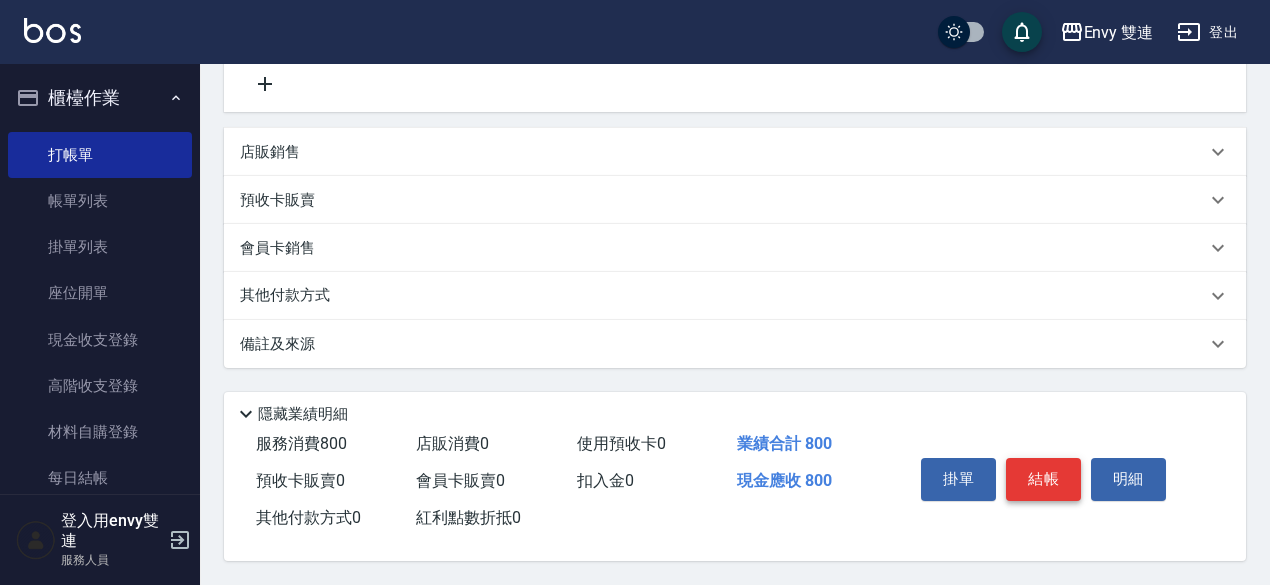 click on "結帳" at bounding box center [1043, 479] 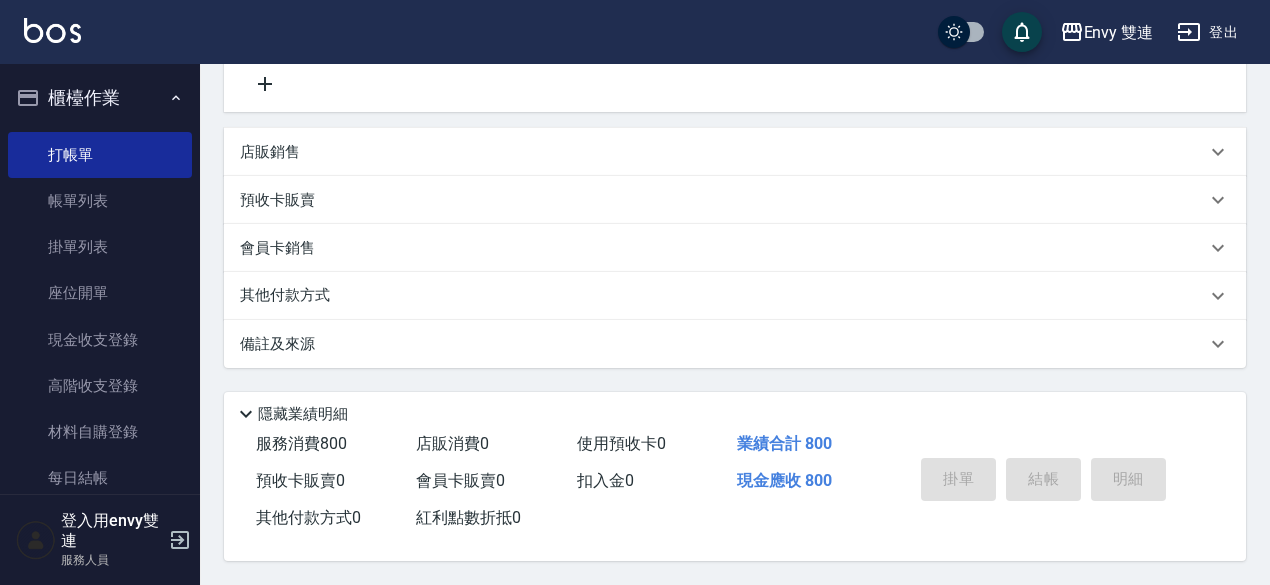 type on "2025/07/11 20:21" 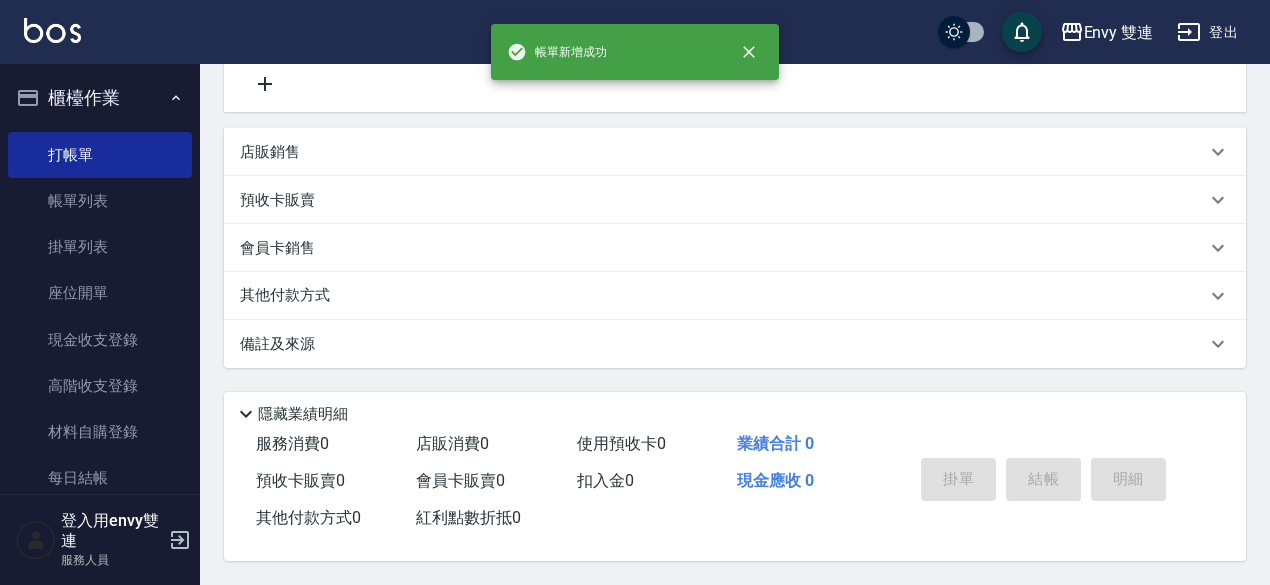 scroll, scrollTop: 0, scrollLeft: 0, axis: both 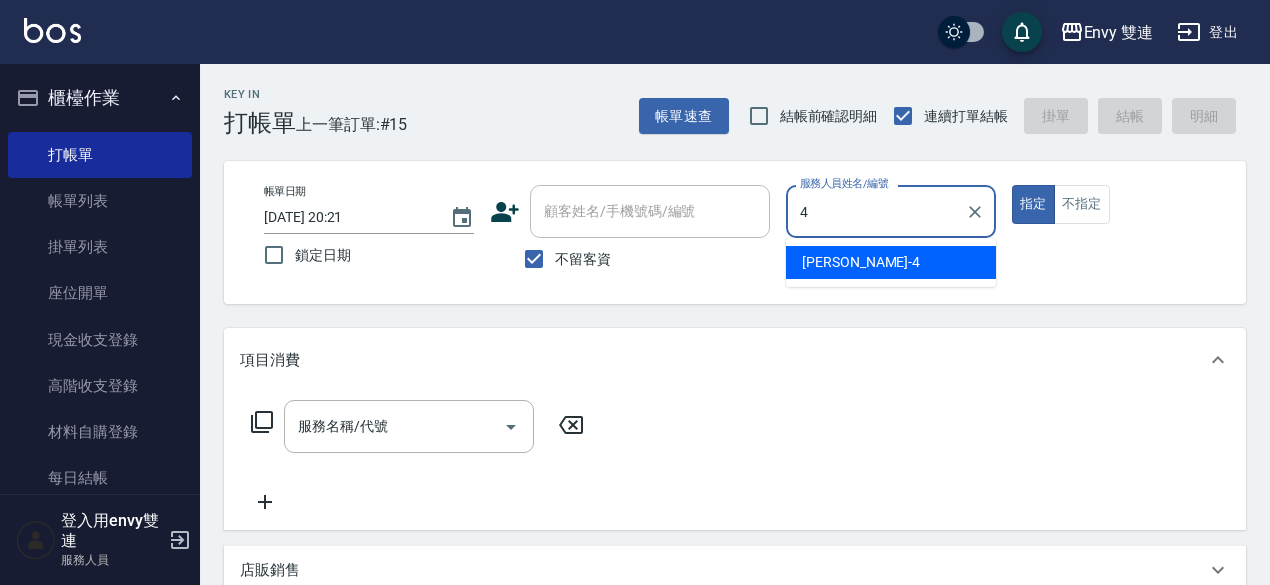 type on "Allan-4" 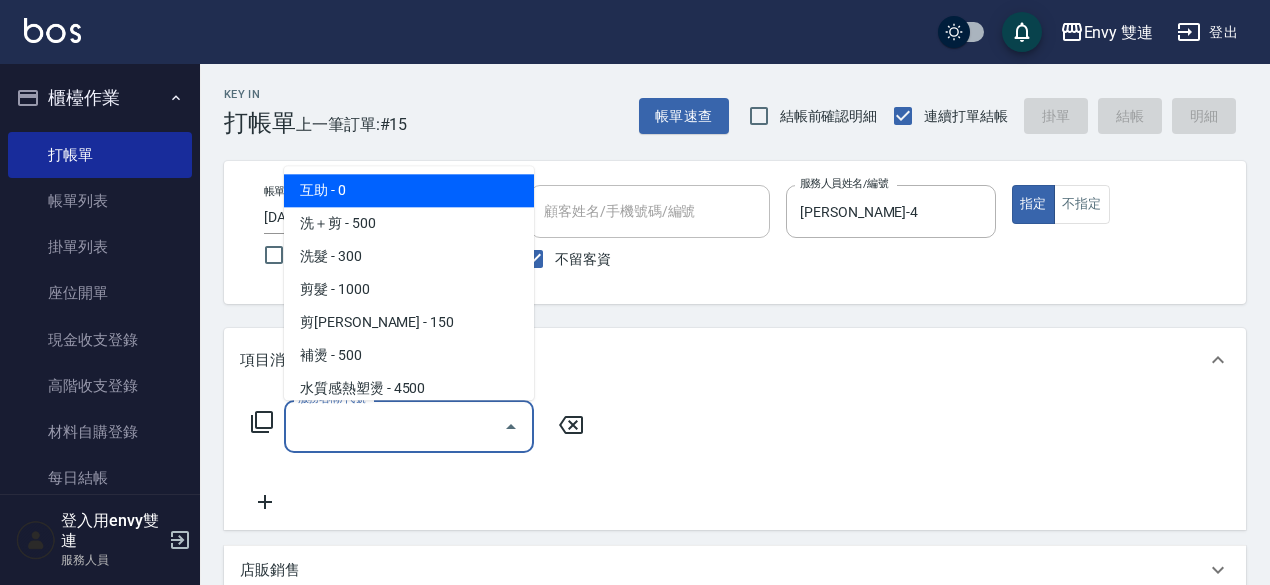 click on "服務名稱/代號" at bounding box center (394, 426) 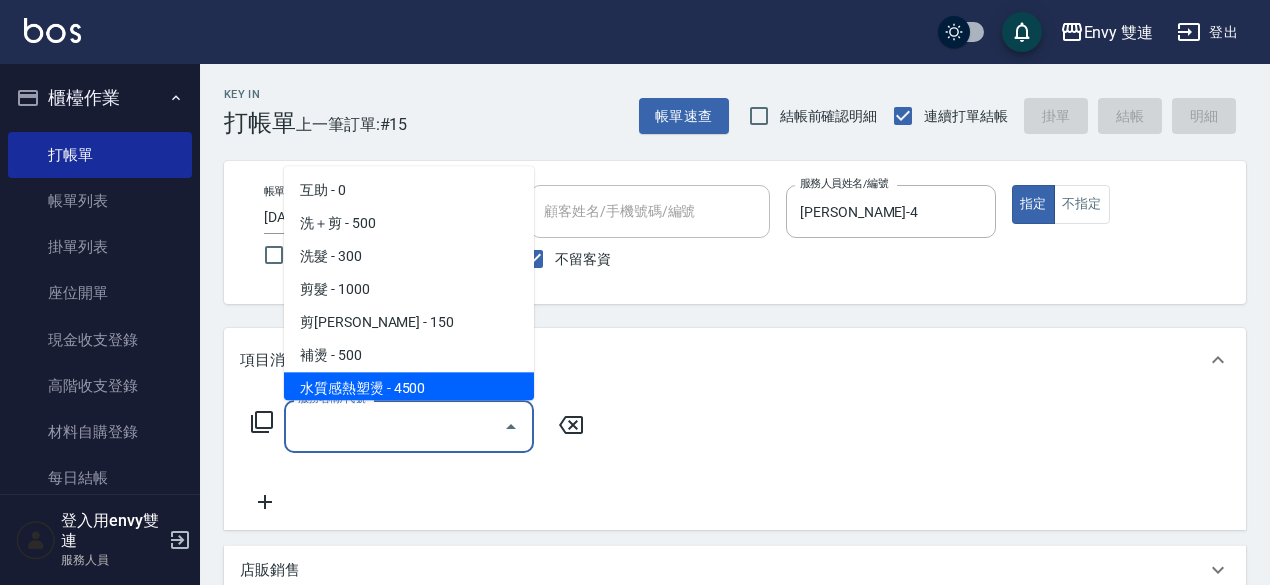 click on "水質感熱塑燙 - 4500" at bounding box center (409, 388) 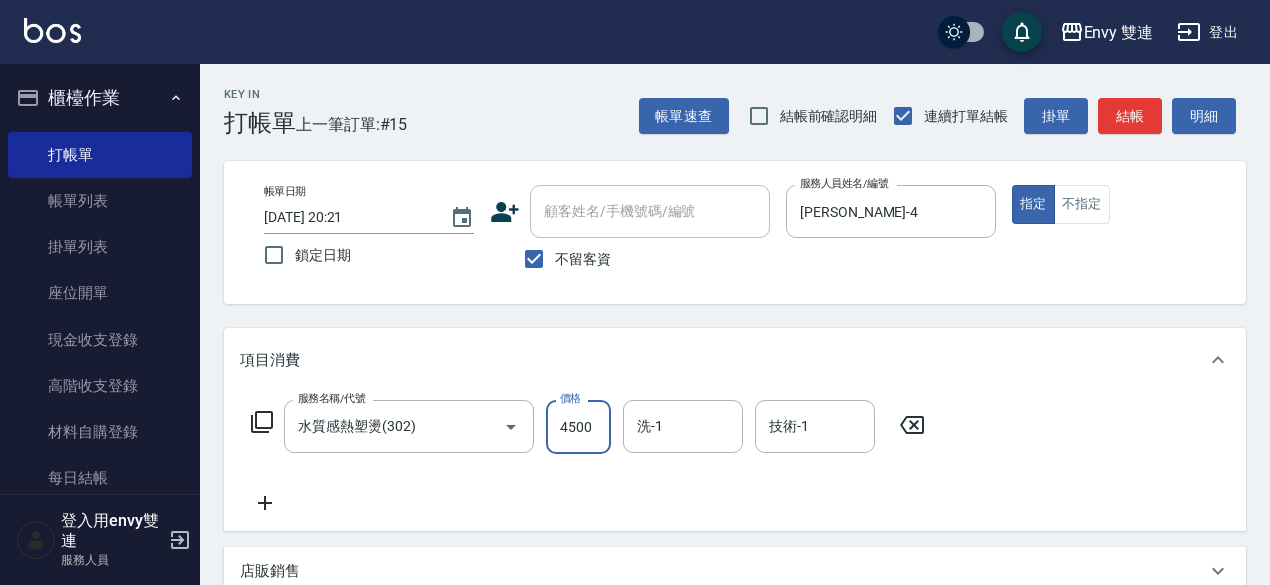 click on "4500" at bounding box center [578, 427] 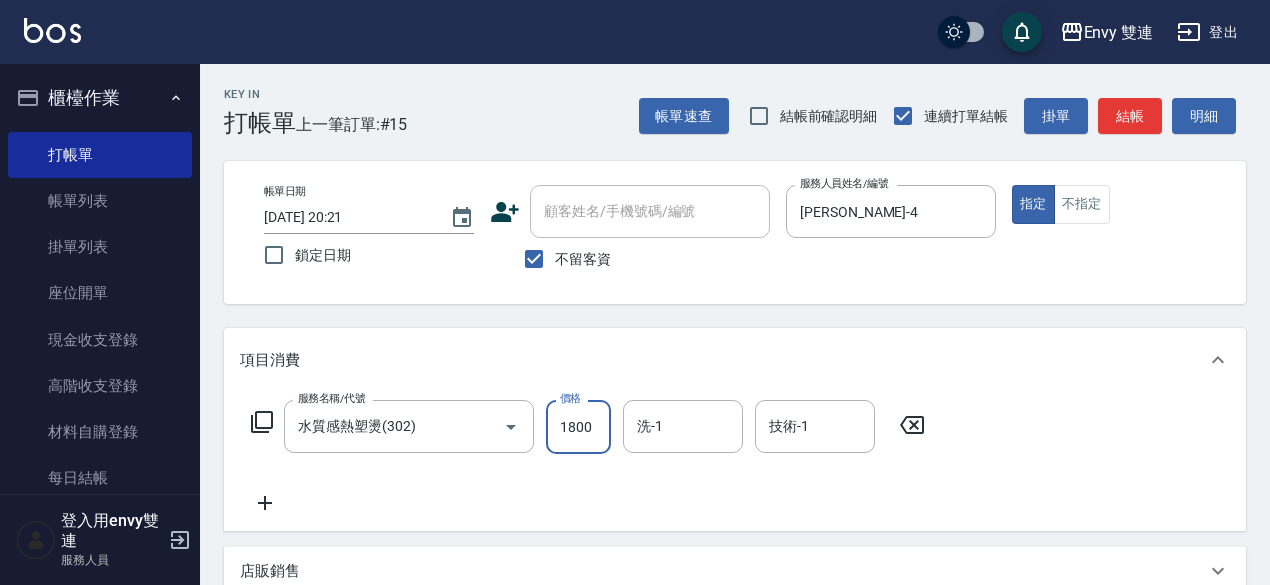 type on "1800" 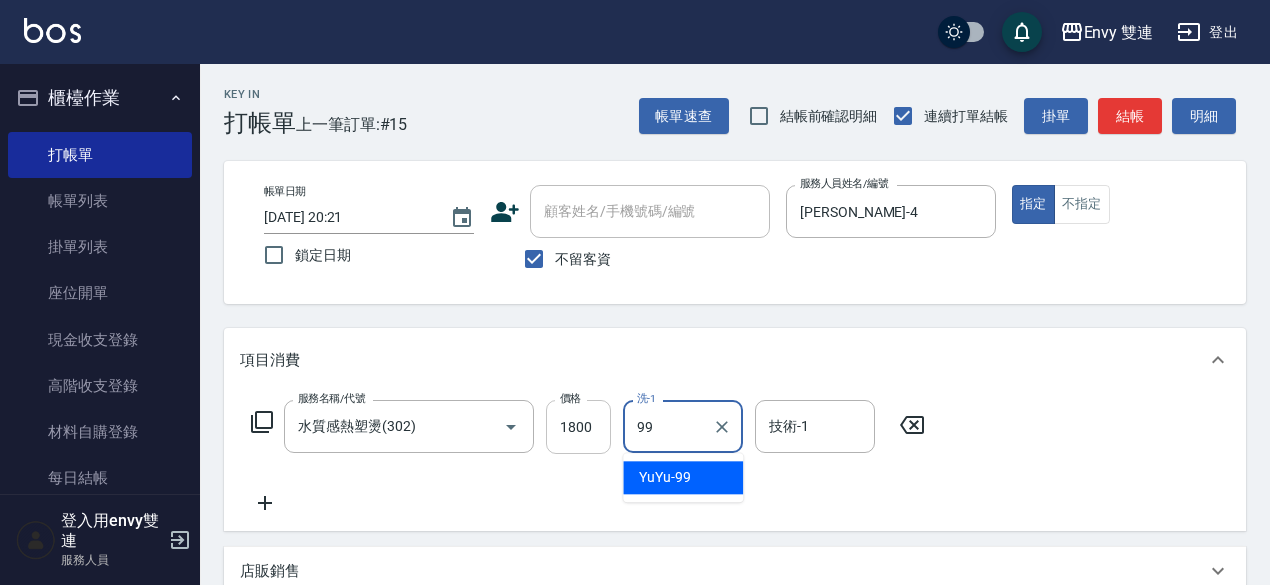 type on "YuYu-99" 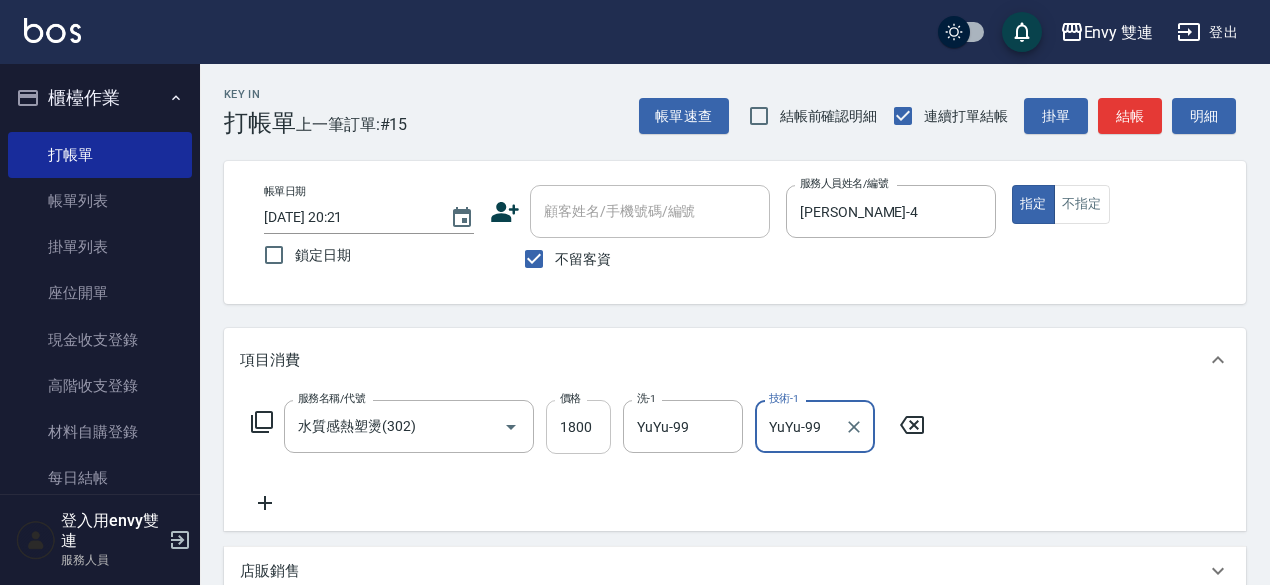 type on "YuYu-99" 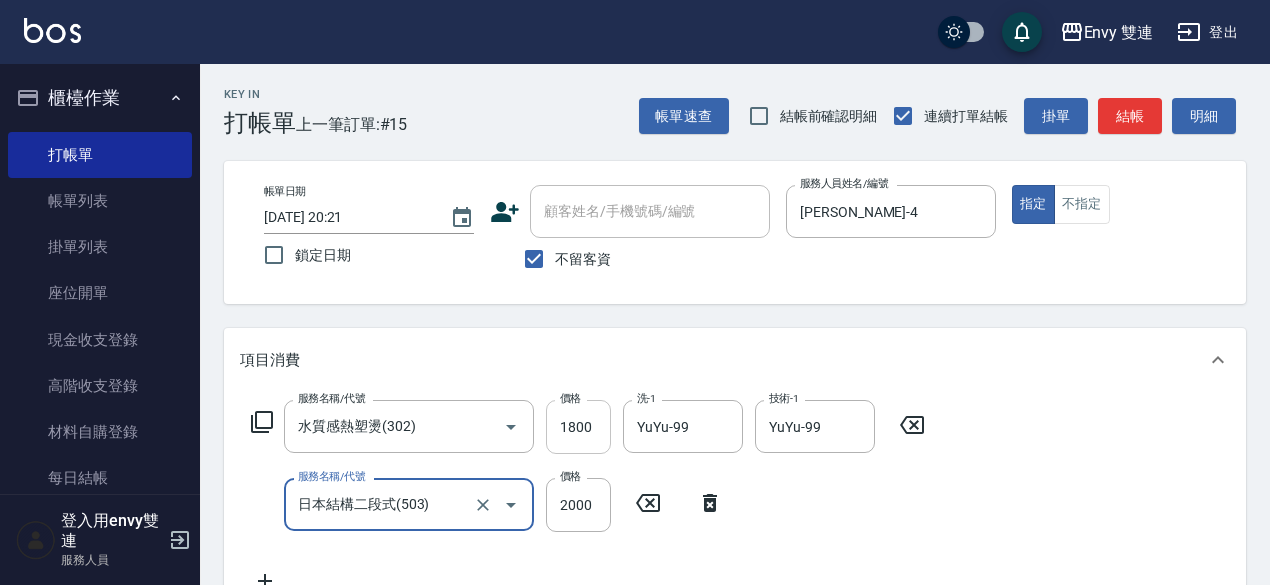 type on "日本結構二段式(503)" 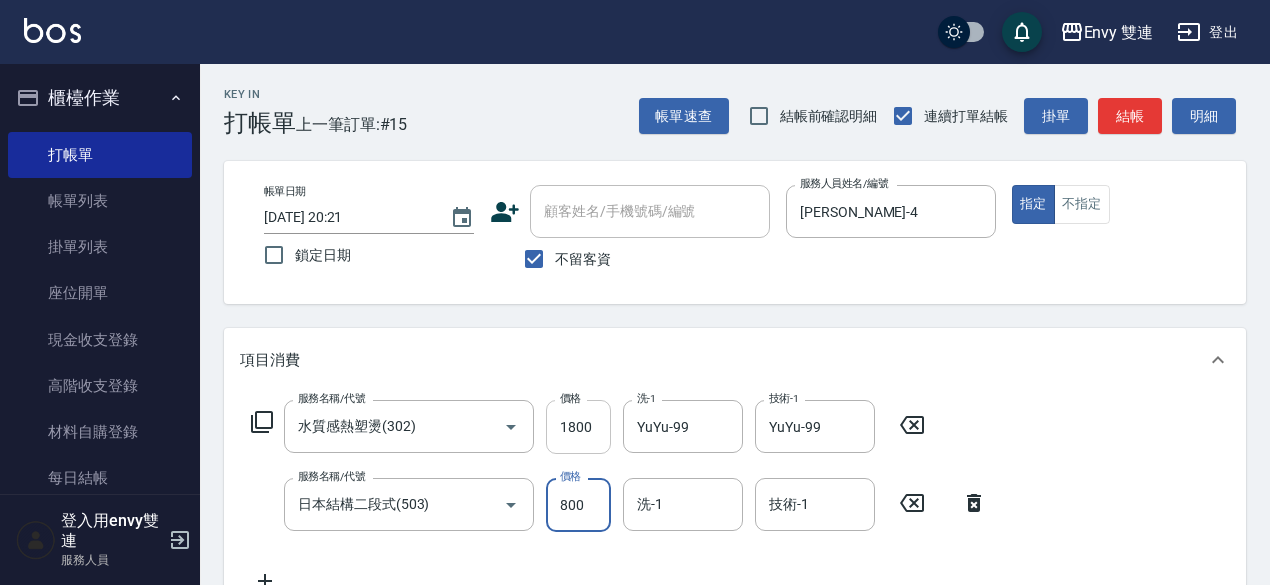 type on "800" 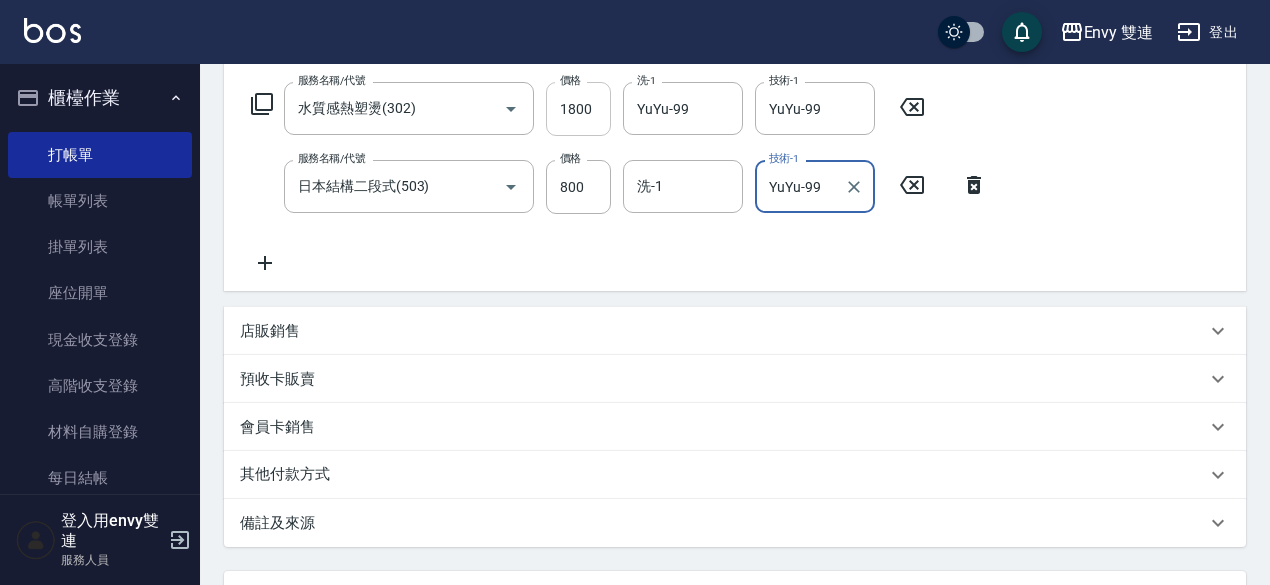 scroll, scrollTop: 504, scrollLeft: 0, axis: vertical 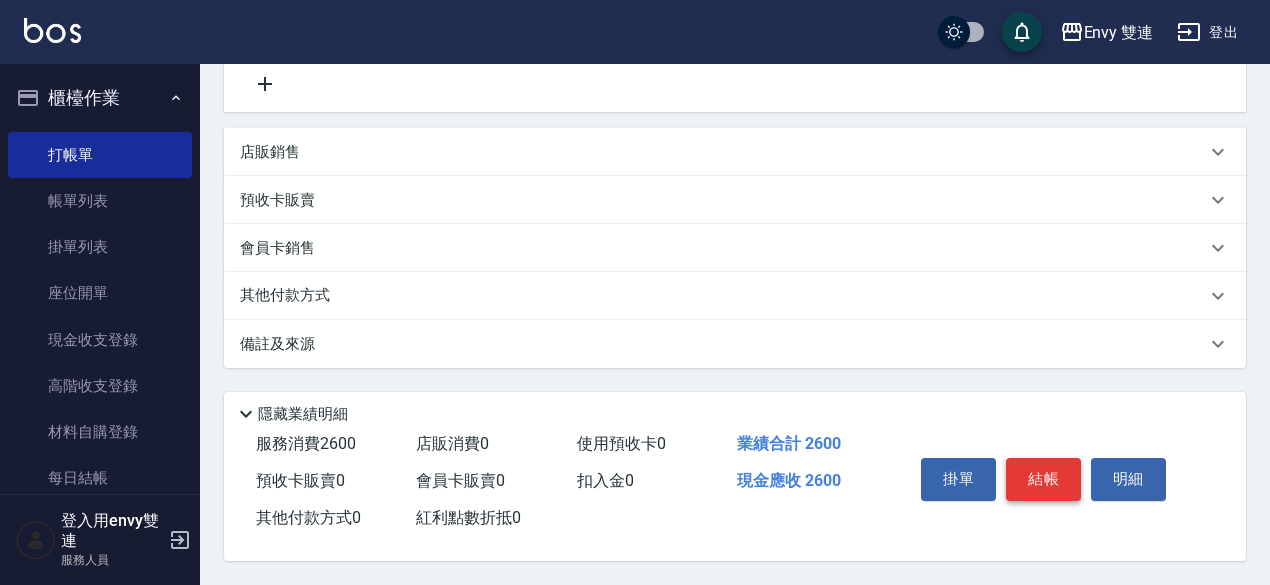 type on "YuYu-99" 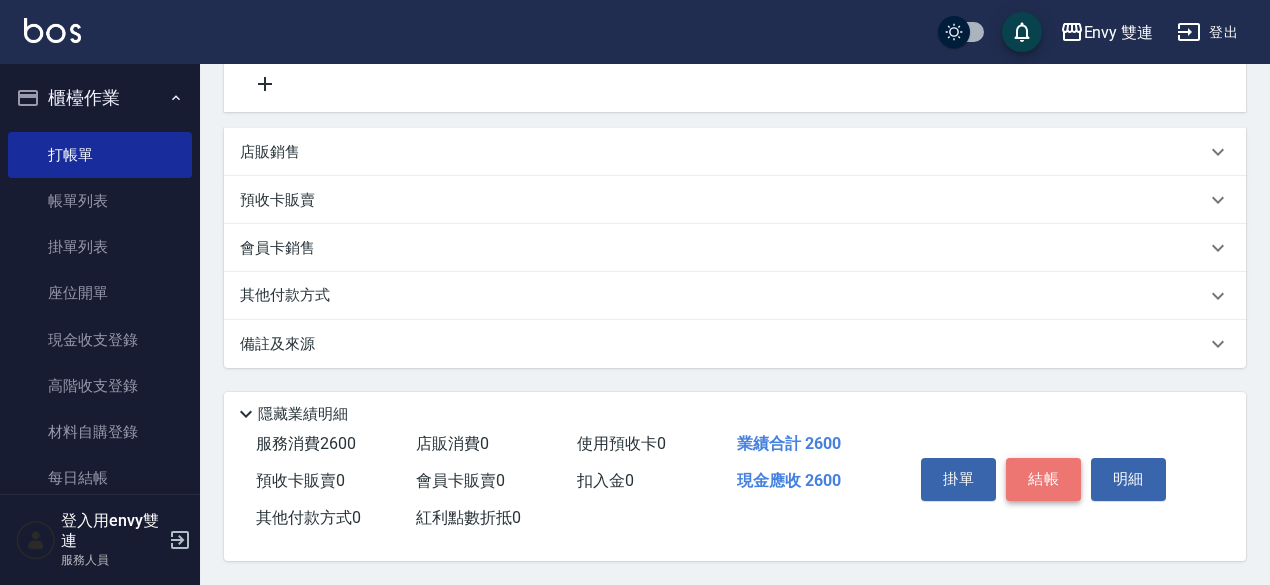 click on "結帳" at bounding box center [1043, 479] 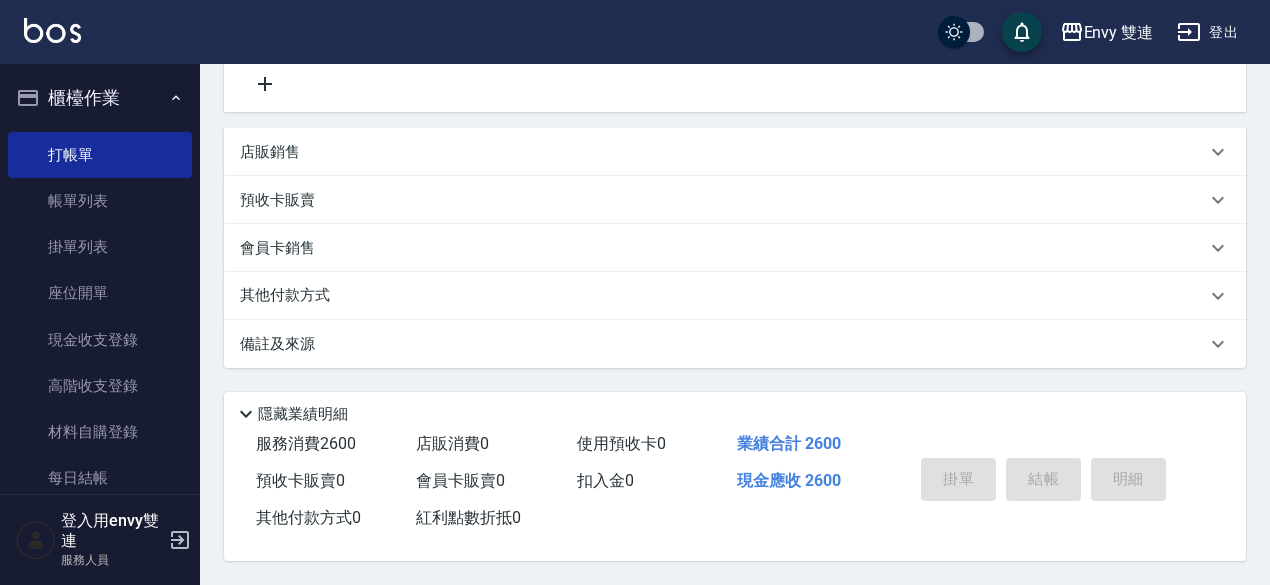 type 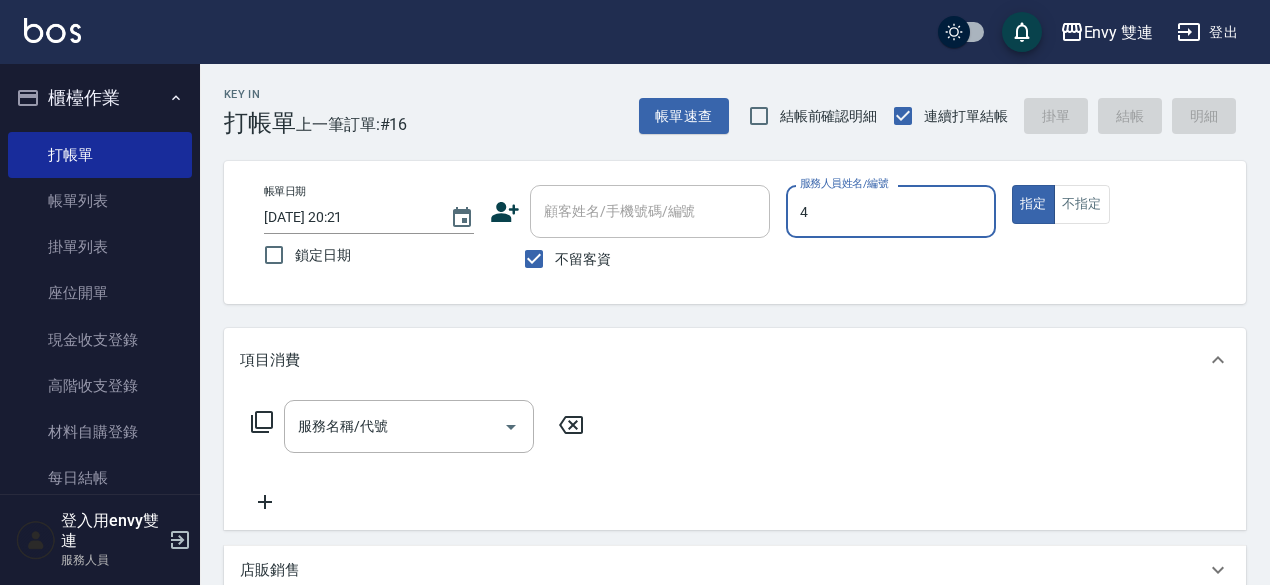 type on "Allan-4" 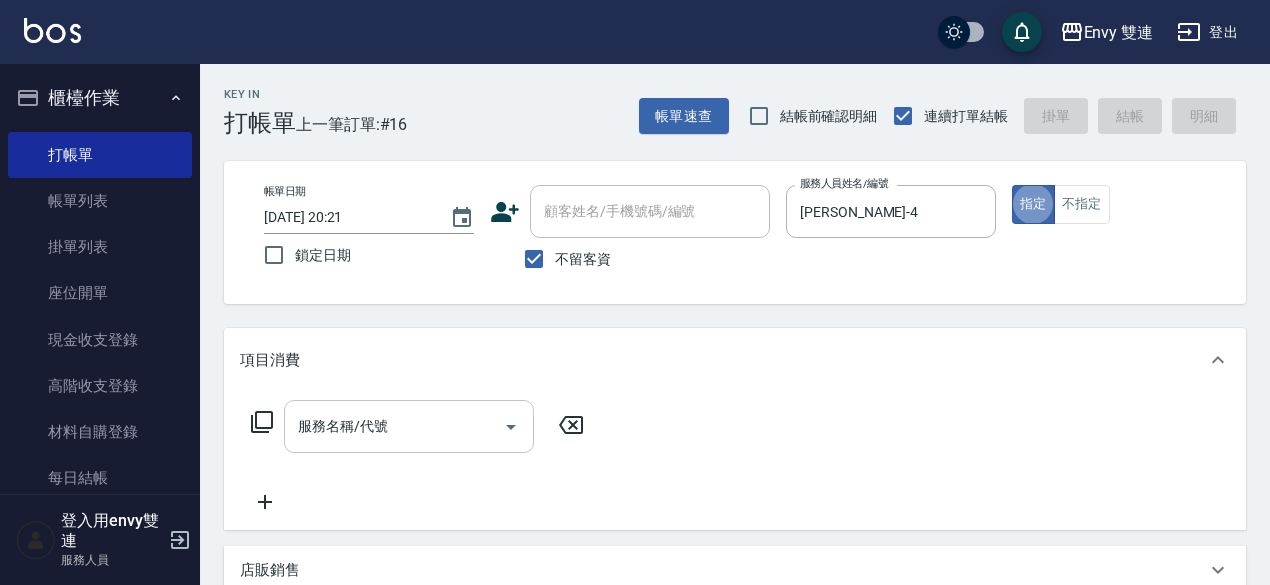click on "服務名稱/代號" at bounding box center [409, 426] 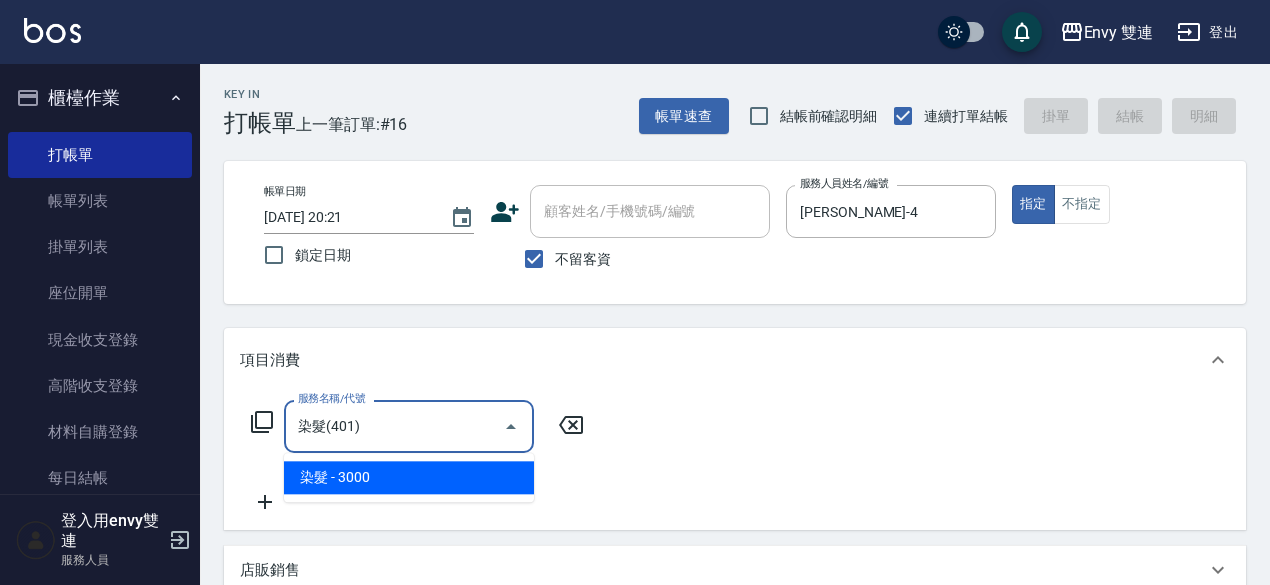 type on "染髮(401)" 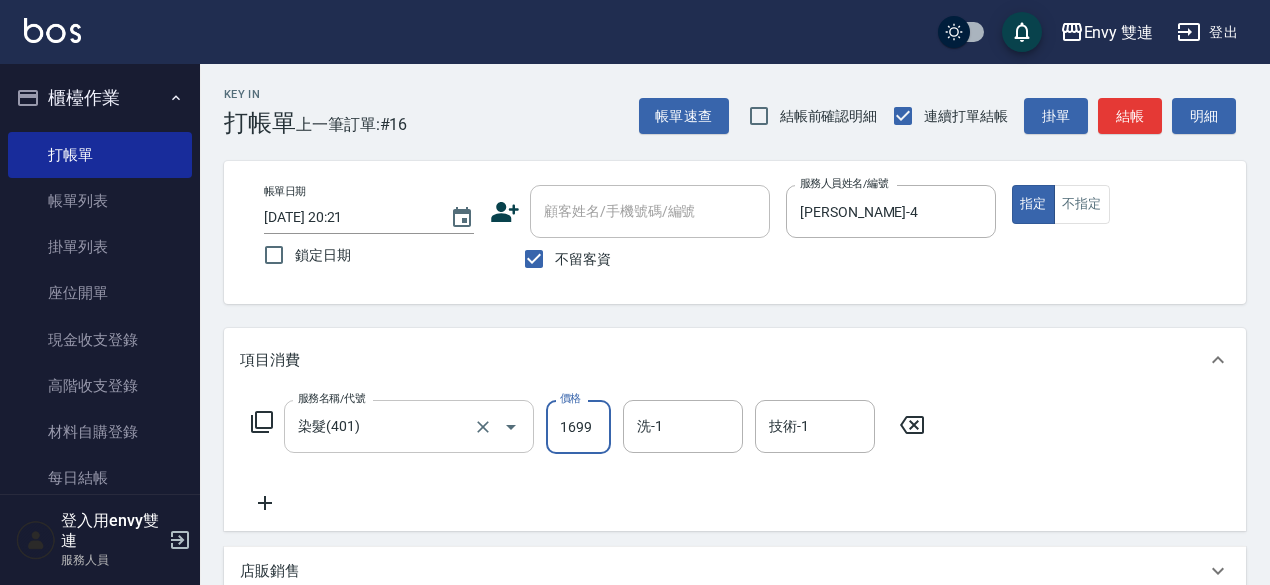 type on "1699" 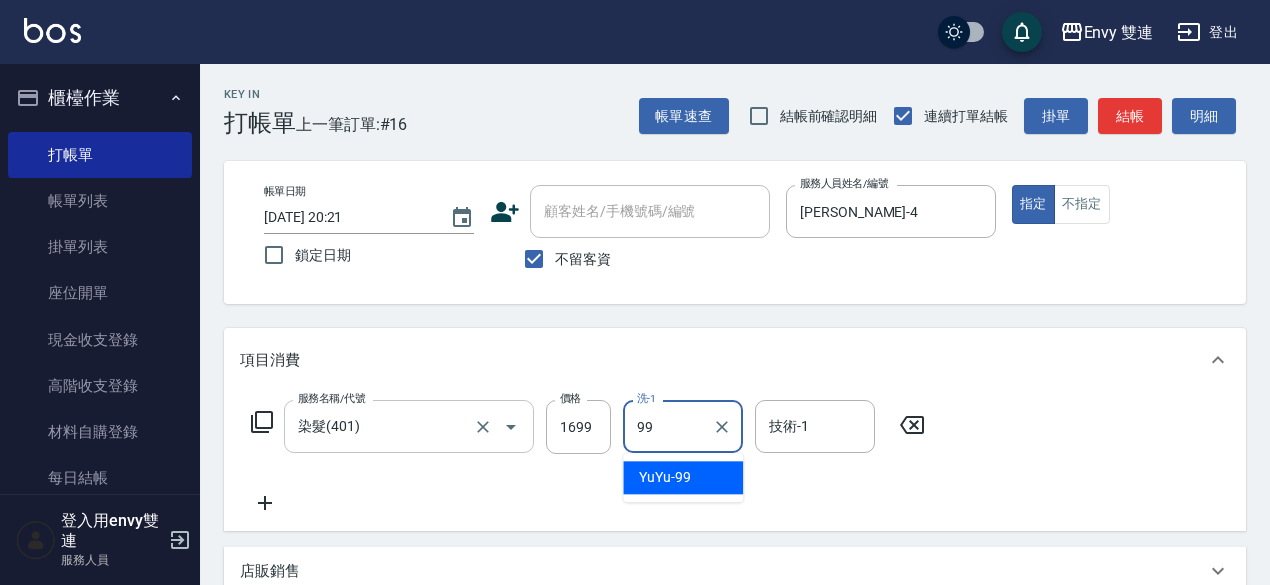 type on "YuYu-99" 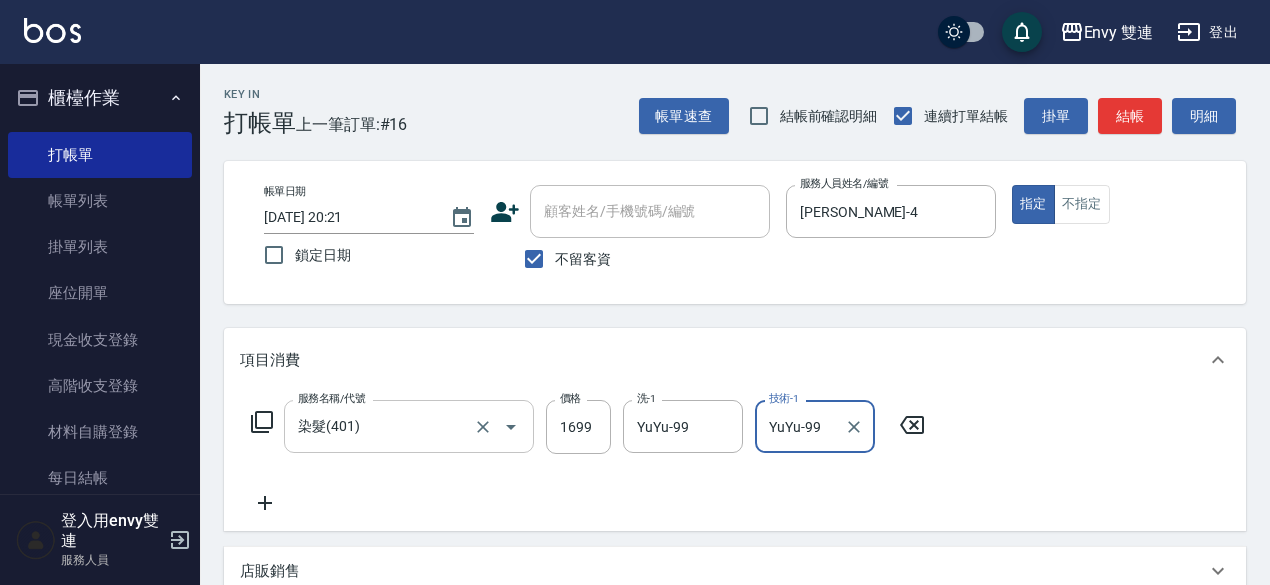 type on "YuYu-99" 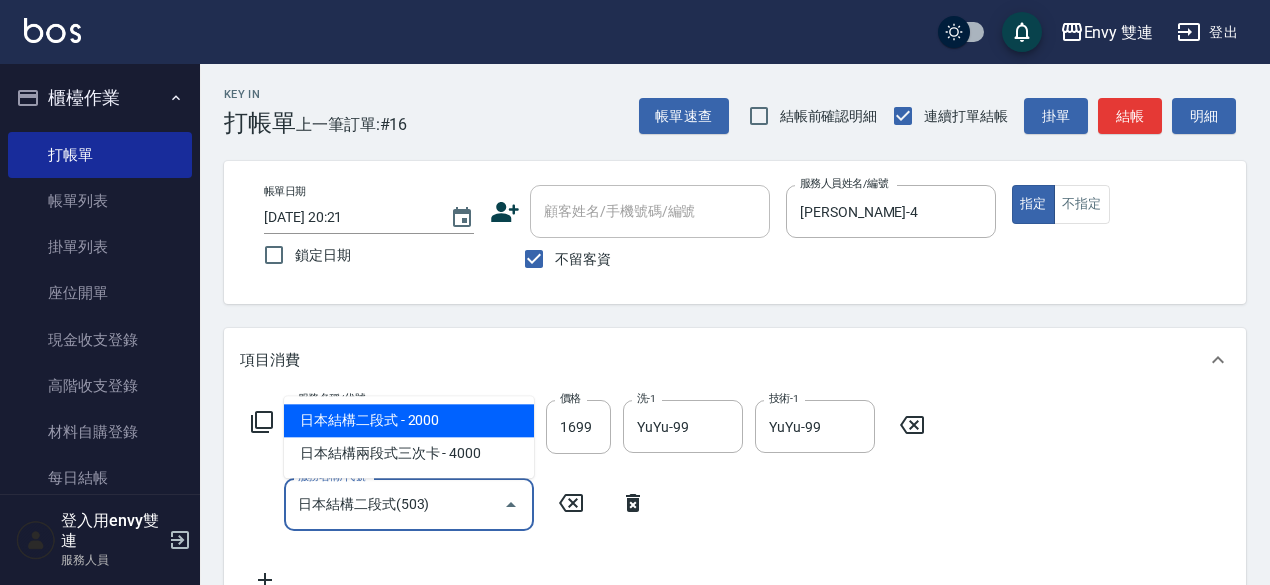 type on "日本結構二段式(503)" 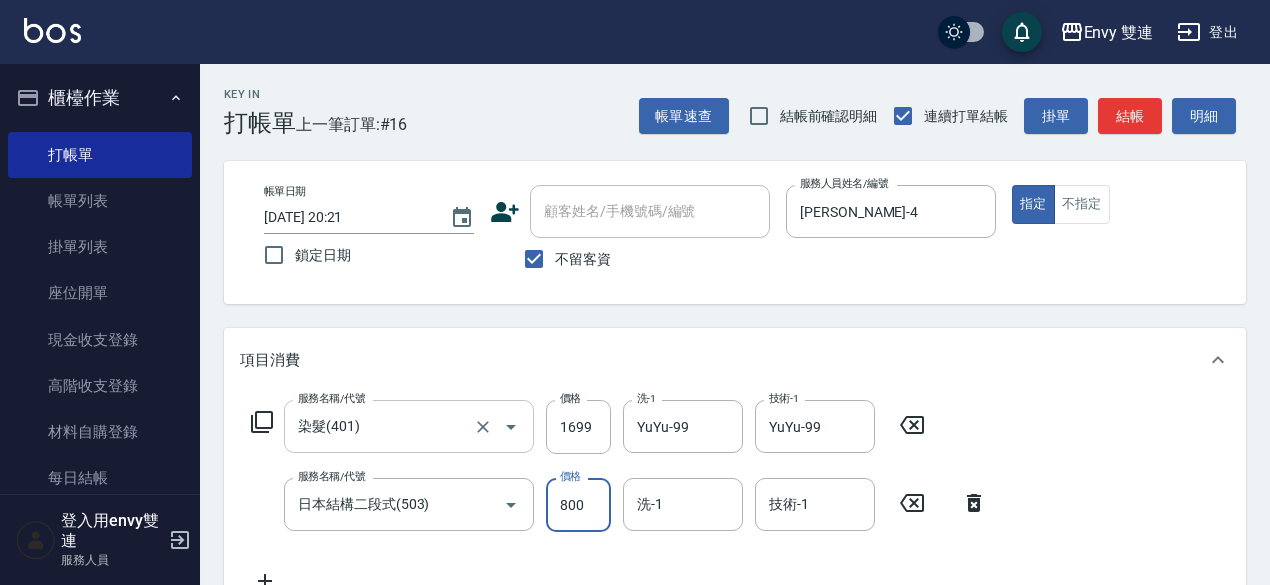 type on "800" 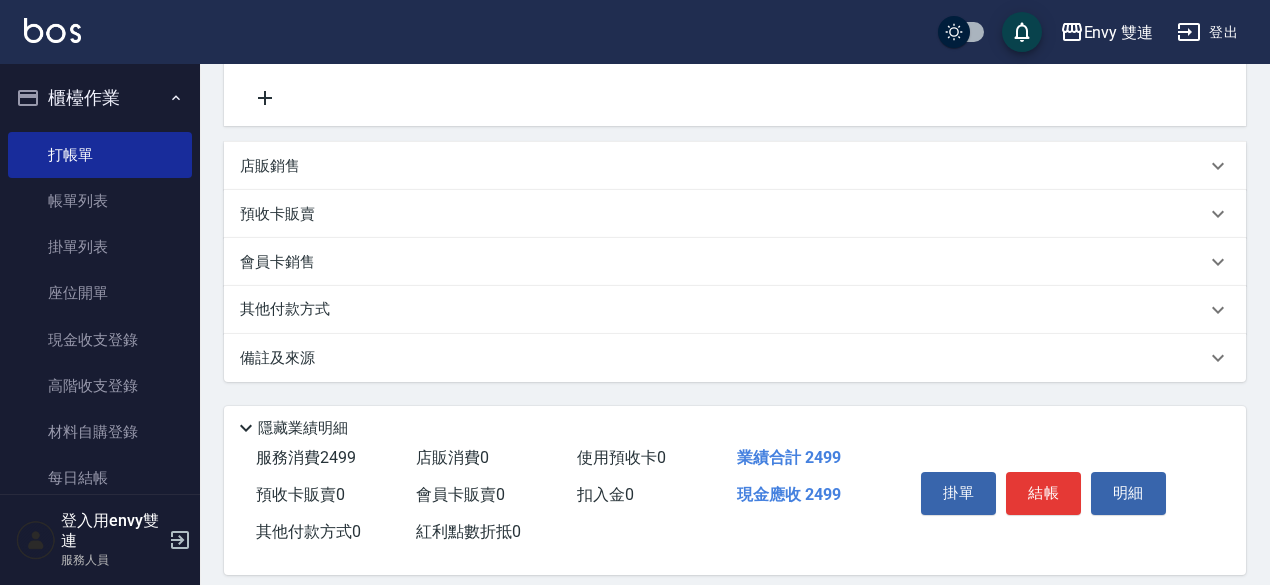 scroll, scrollTop: 484, scrollLeft: 0, axis: vertical 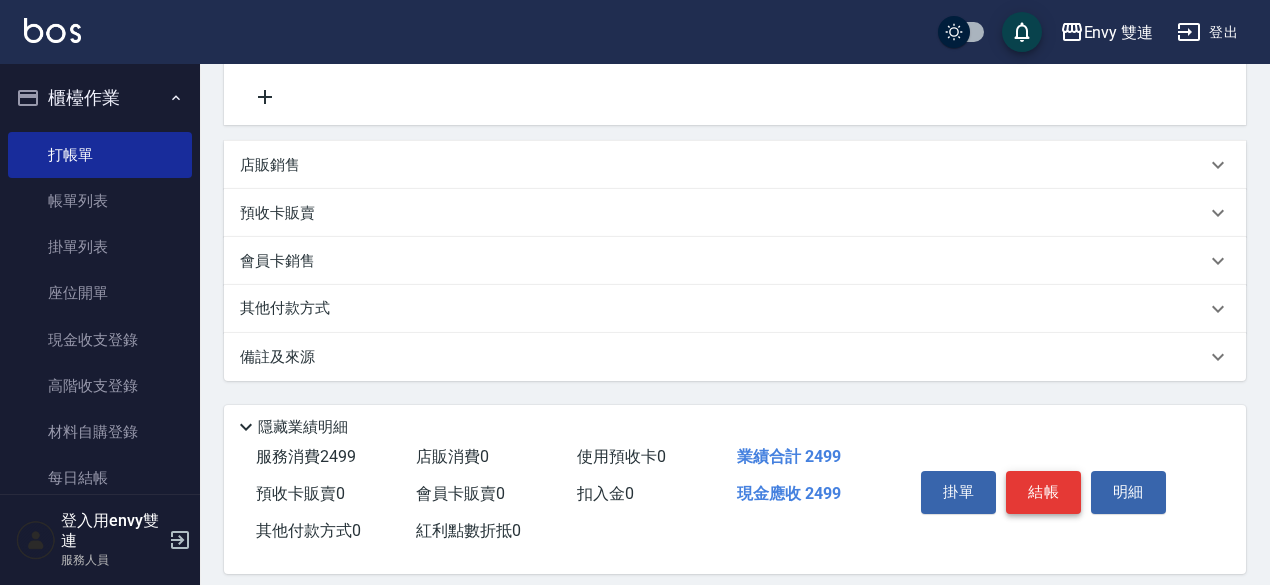 type on "YuYu-99" 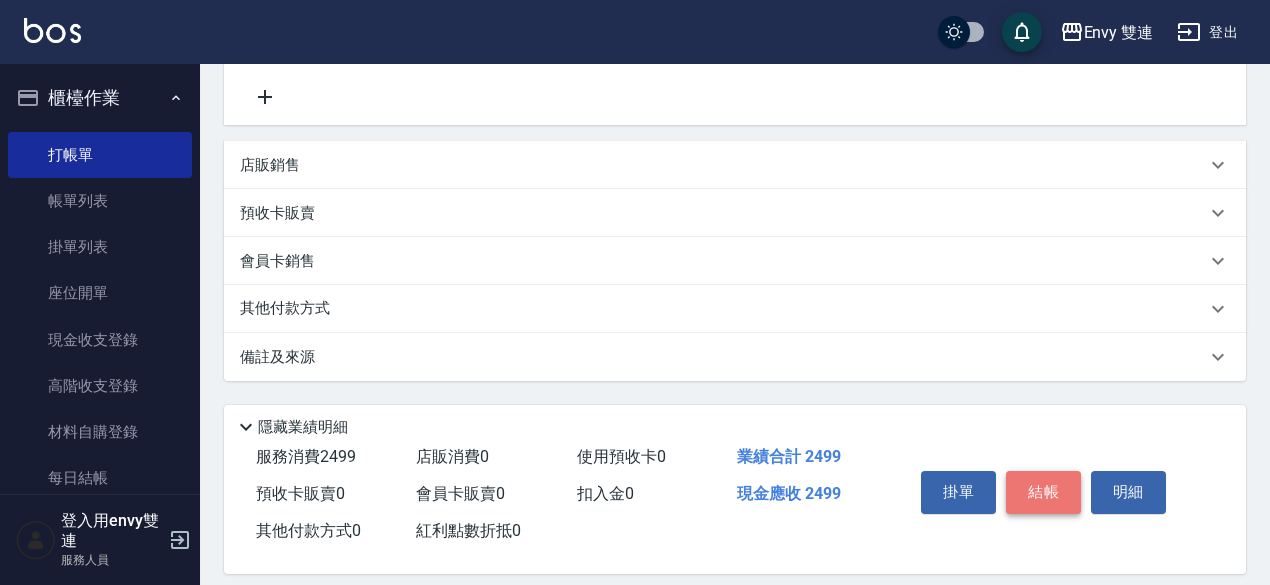 click on "結帳" at bounding box center [1043, 492] 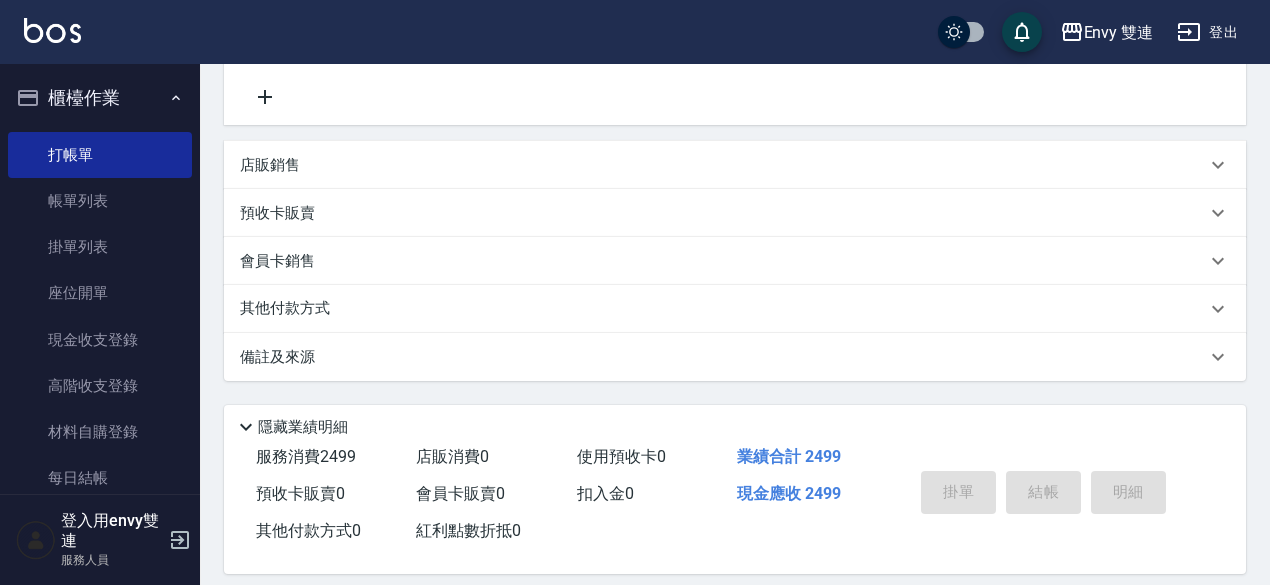 type 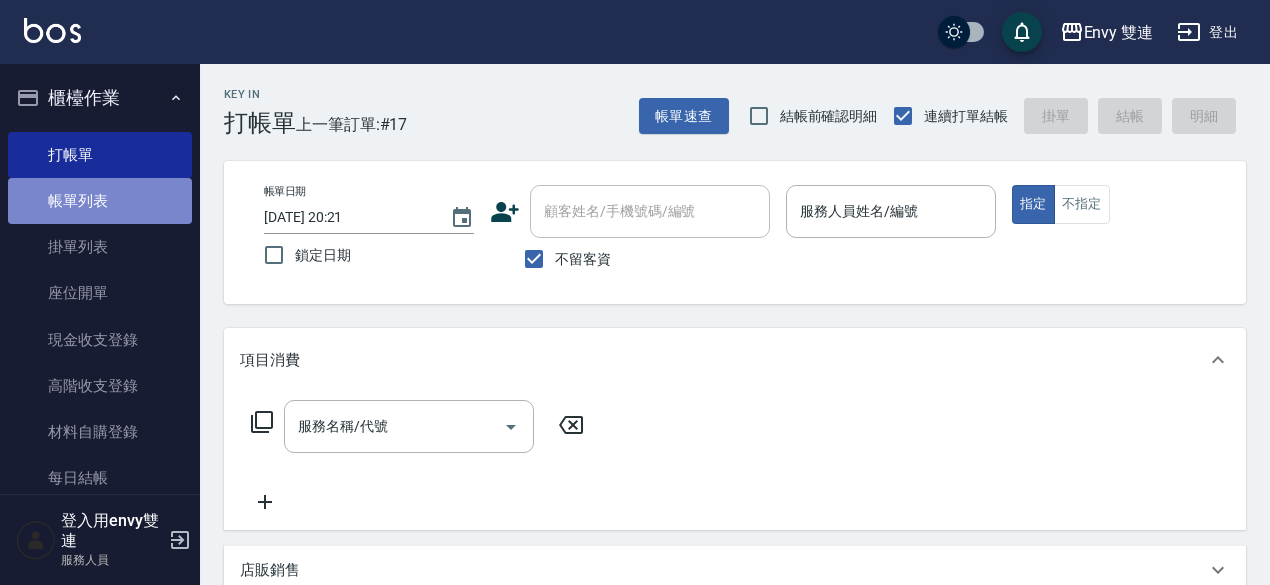 click on "帳單列表" at bounding box center (100, 201) 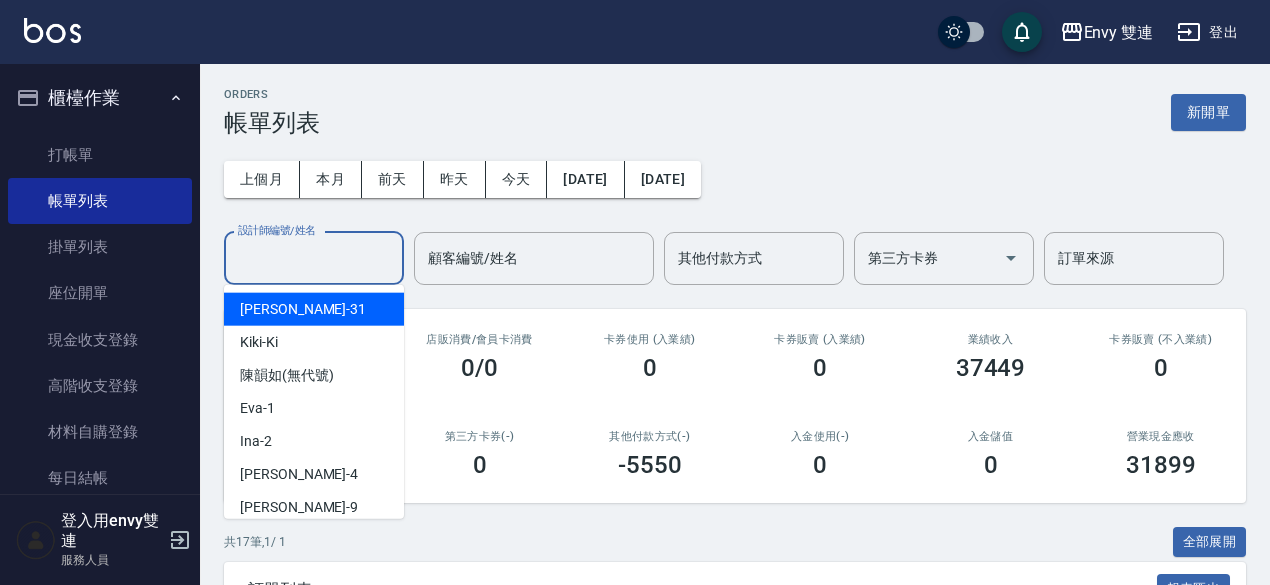 click on "設計師編號/姓名" at bounding box center (314, 258) 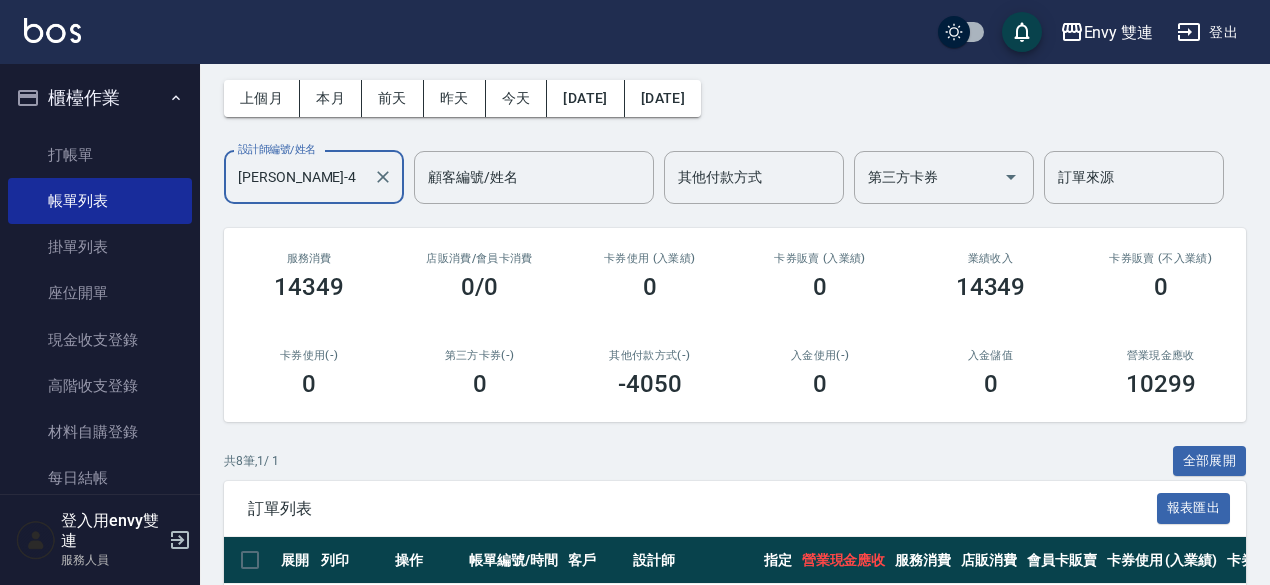 scroll, scrollTop: 0, scrollLeft: 0, axis: both 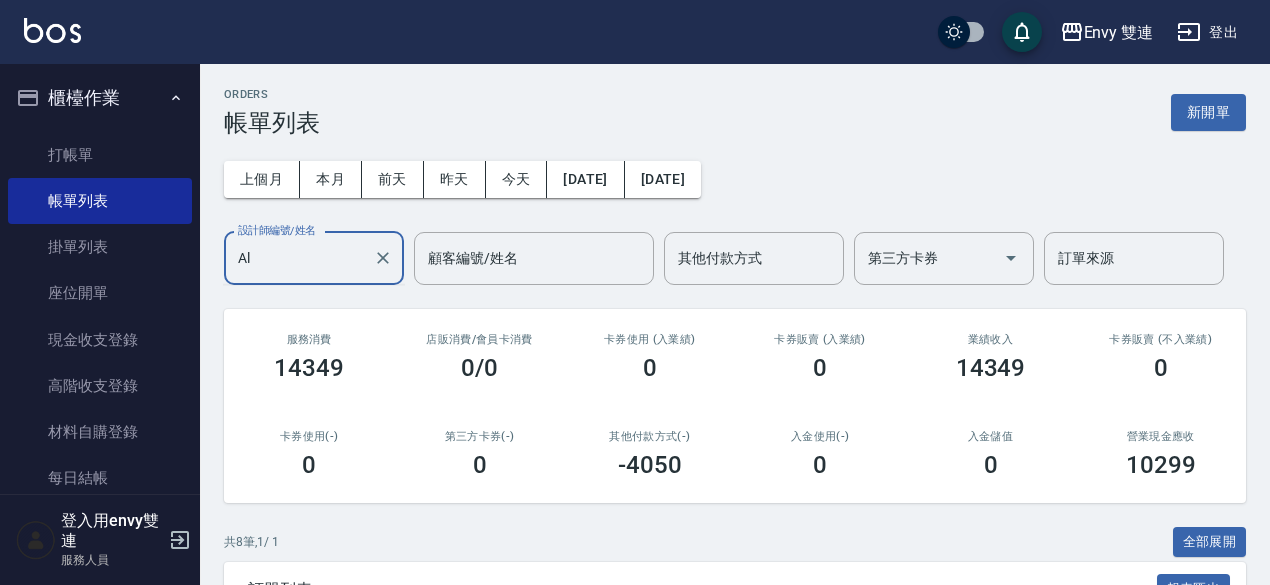 type on "A" 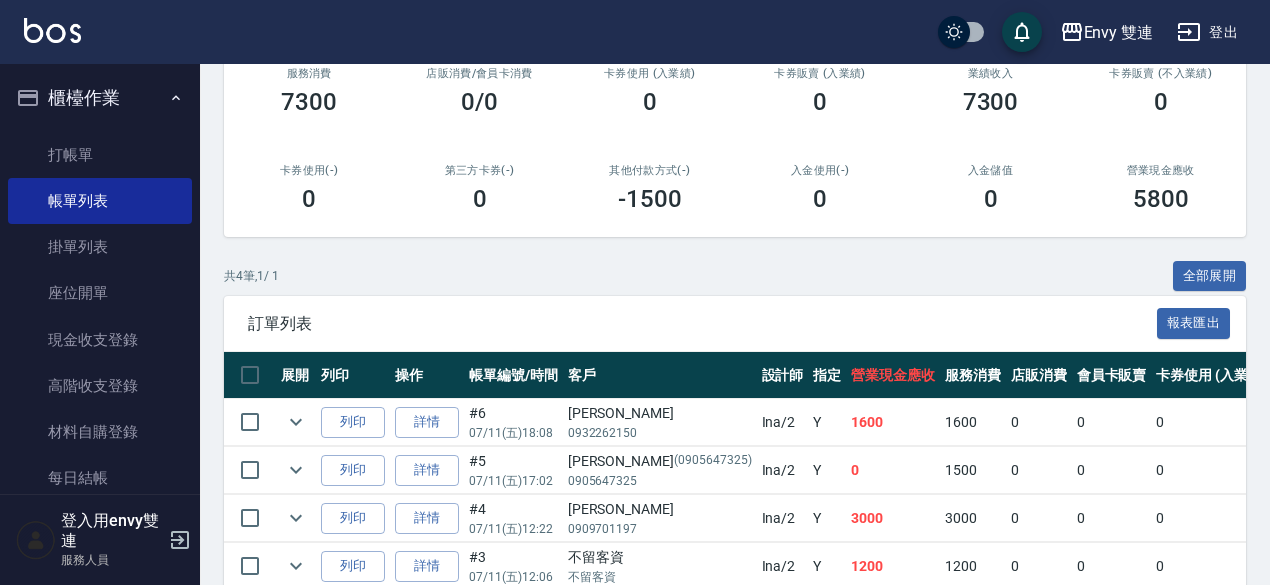 scroll, scrollTop: 362, scrollLeft: 0, axis: vertical 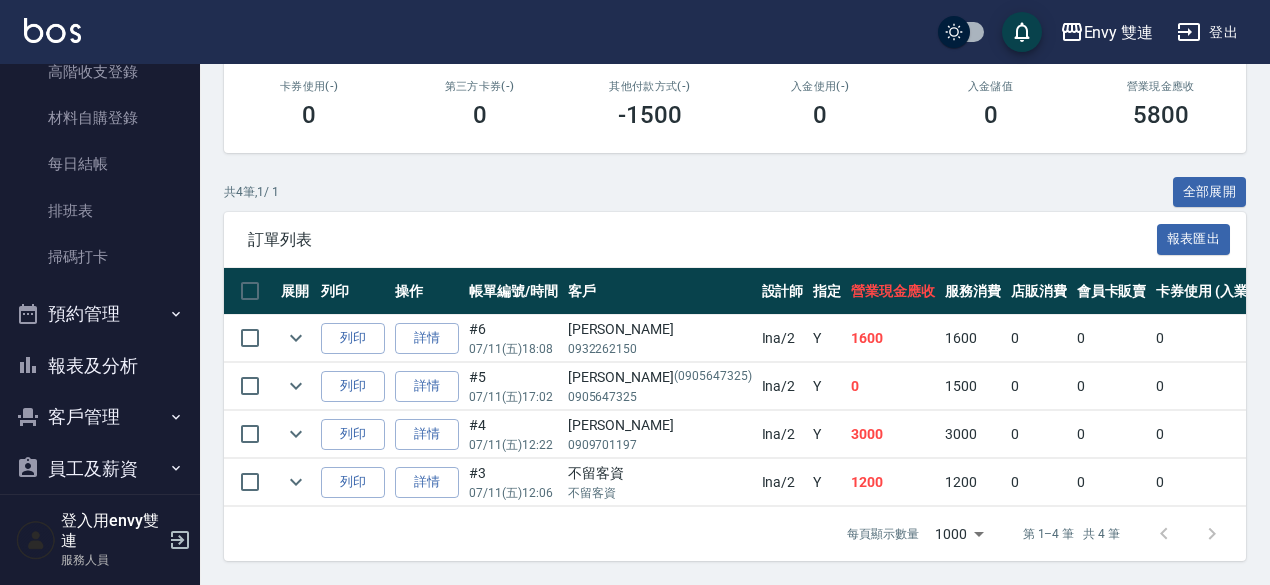 type on "Ina-2" 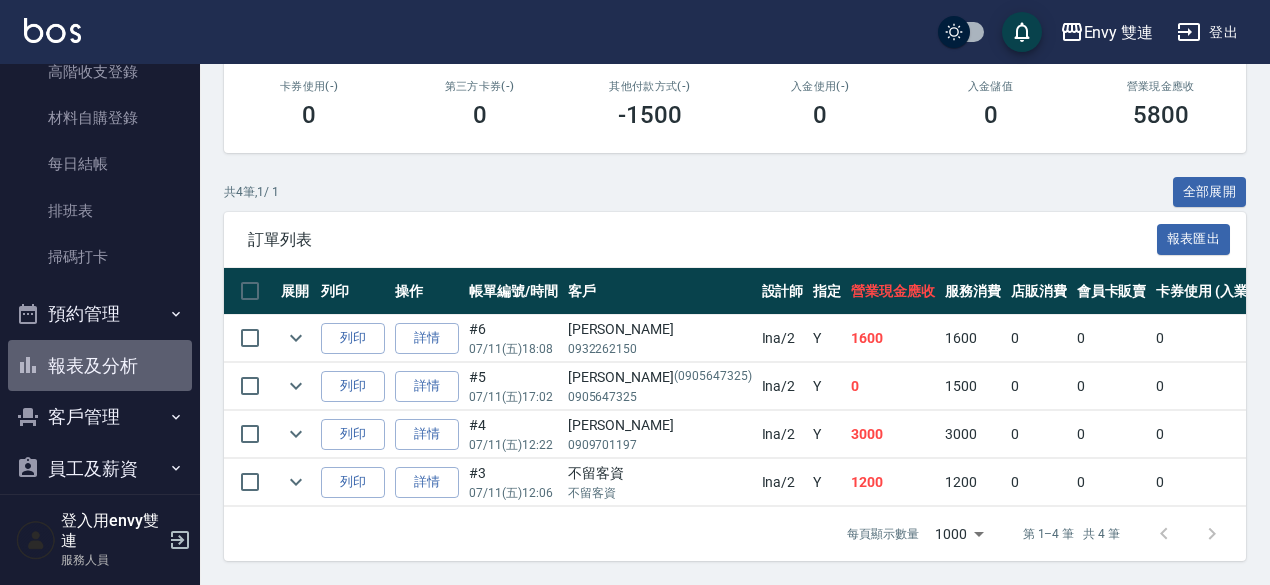 click on "報表及分析" at bounding box center [100, 366] 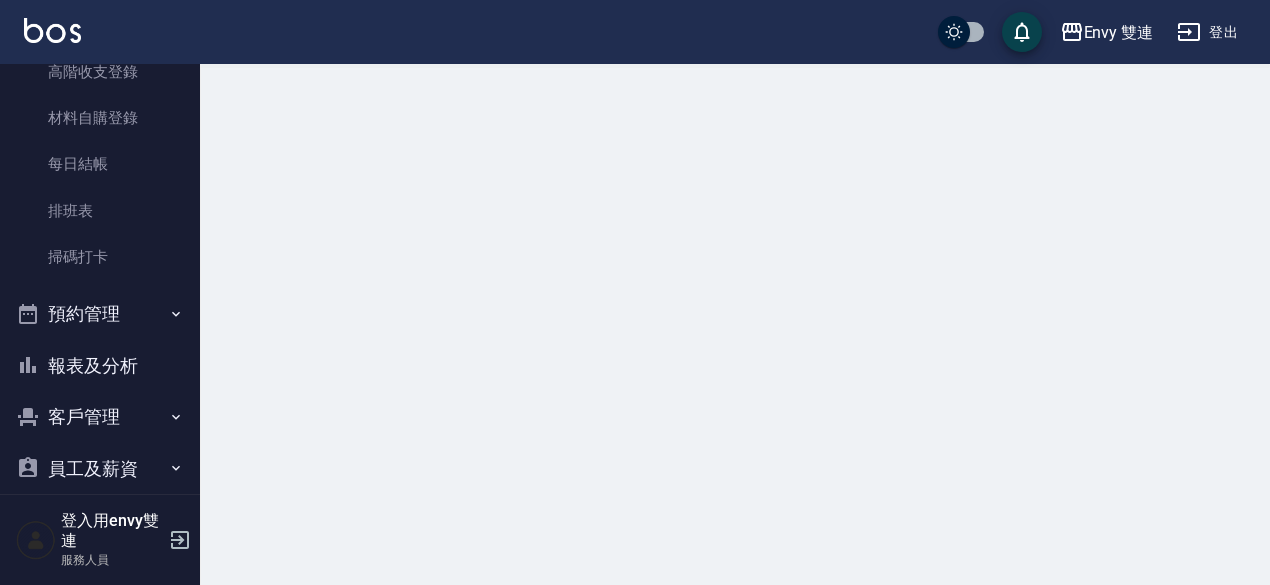 scroll, scrollTop: 0, scrollLeft: 0, axis: both 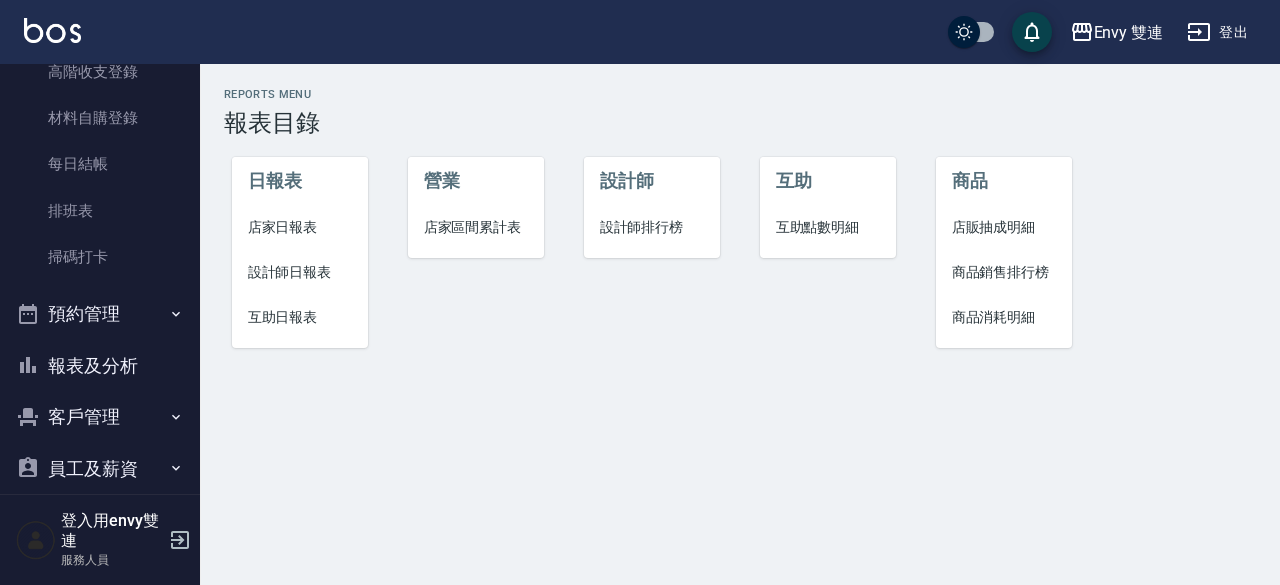 click on "設計師日報表" at bounding box center [300, 272] 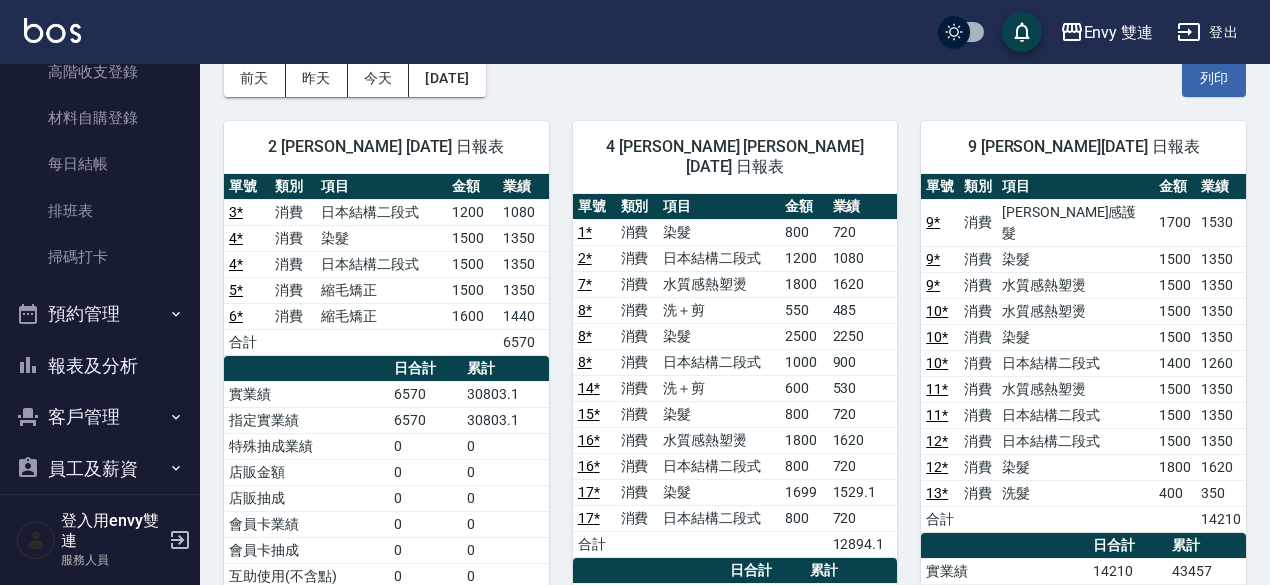 scroll, scrollTop: 78, scrollLeft: 0, axis: vertical 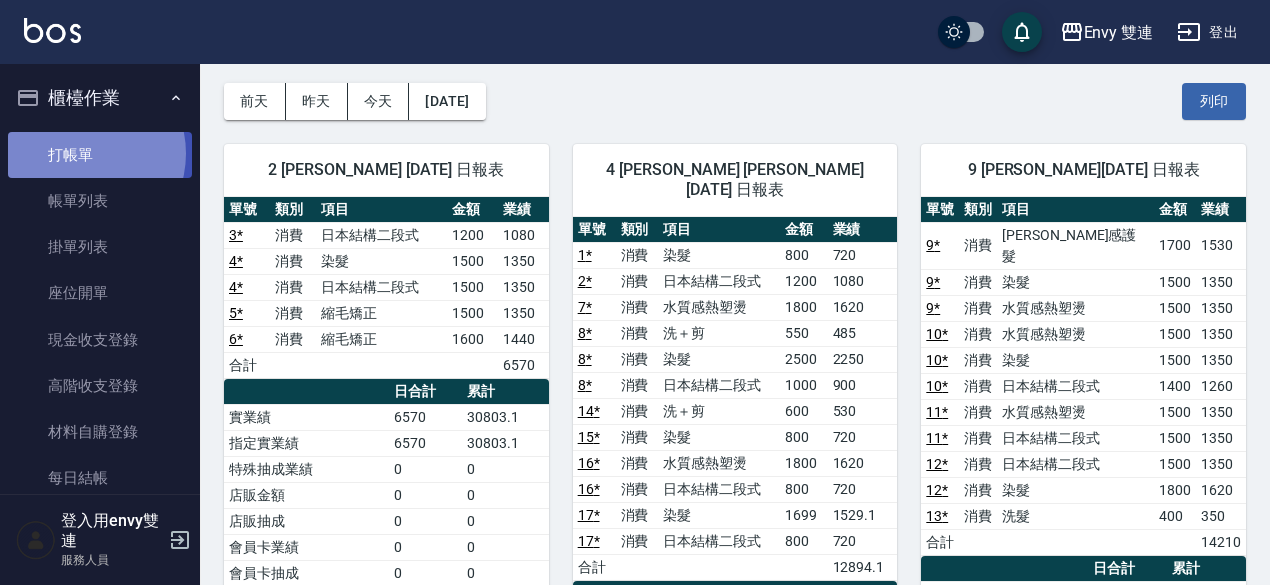 click on "打帳單" at bounding box center [100, 155] 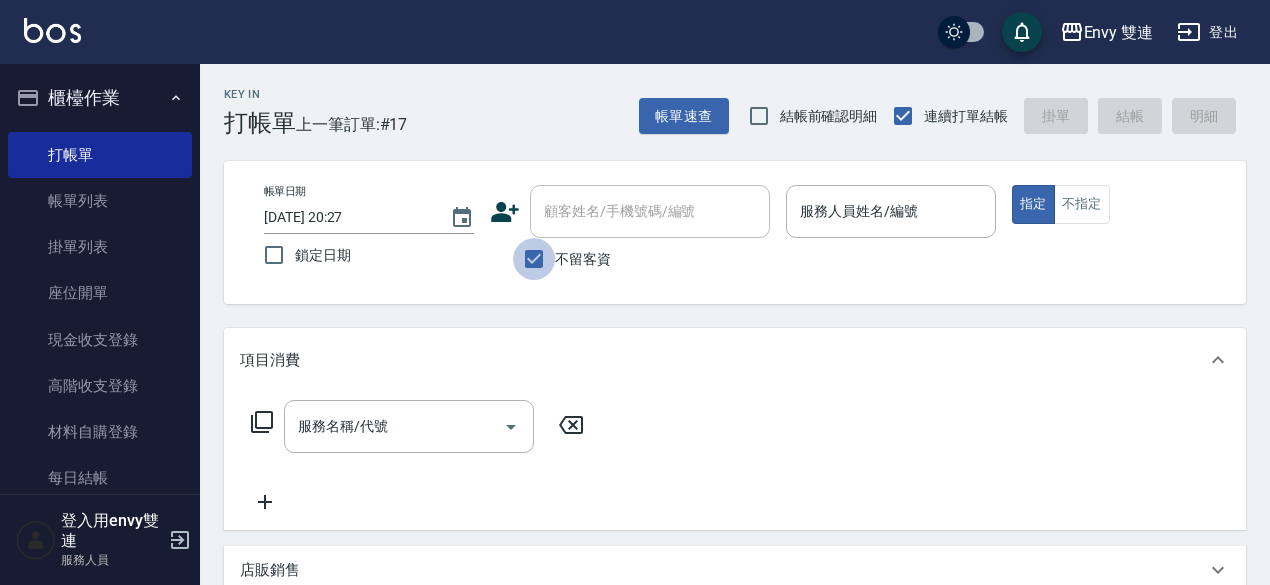 click on "不留客資" at bounding box center (534, 259) 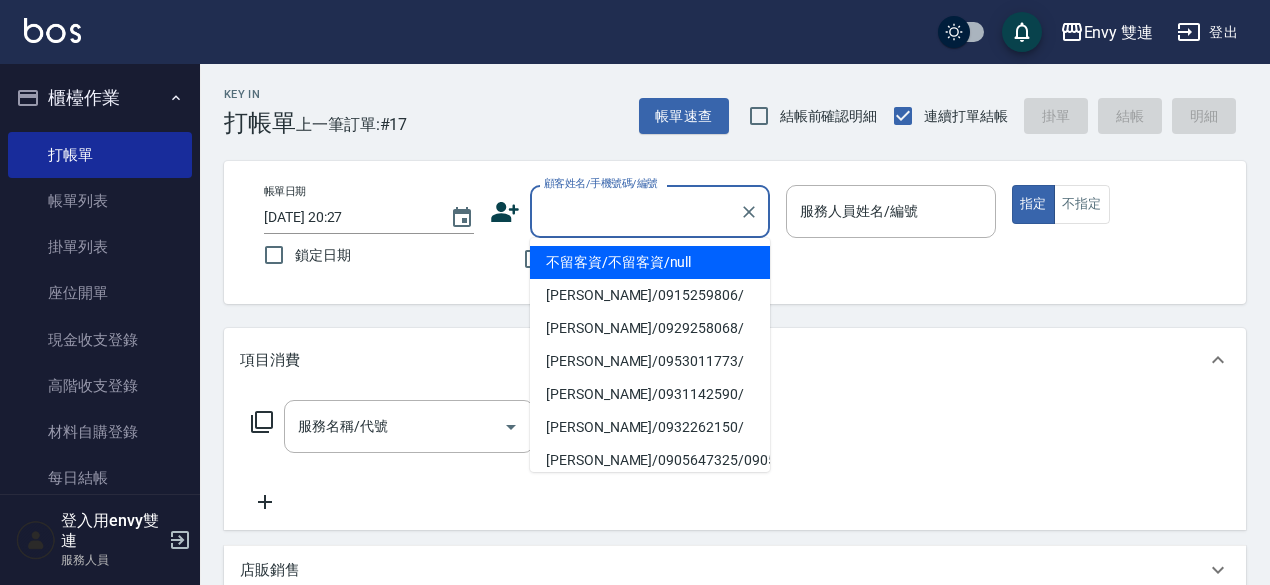 click on "顧客姓名/手機號碼/編號" at bounding box center [635, 211] 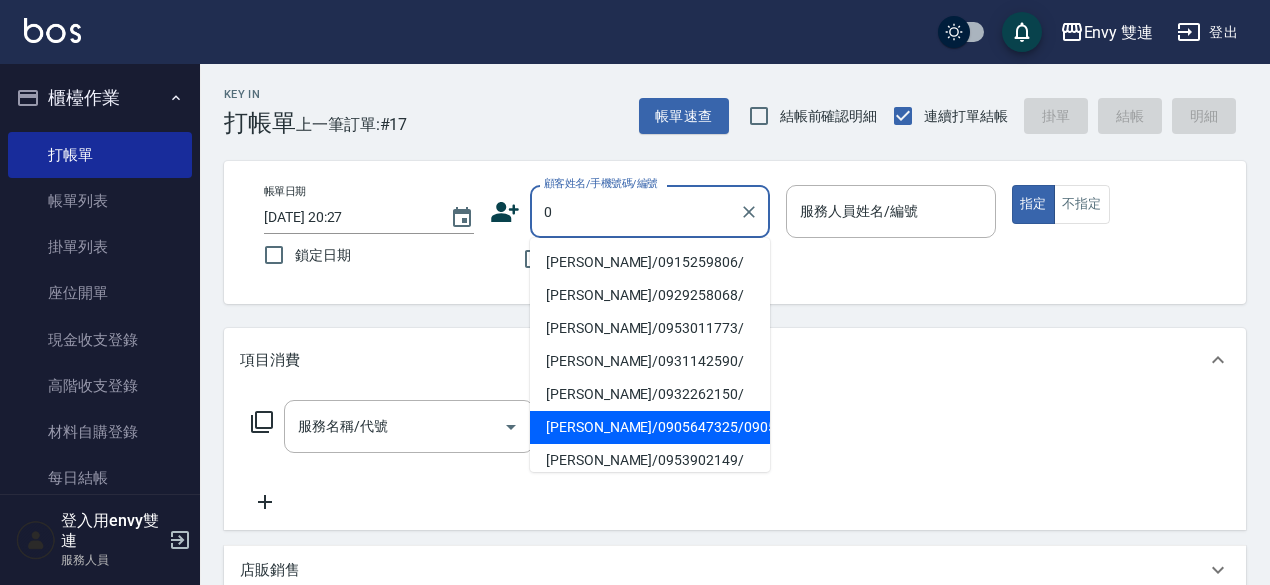 type on "0" 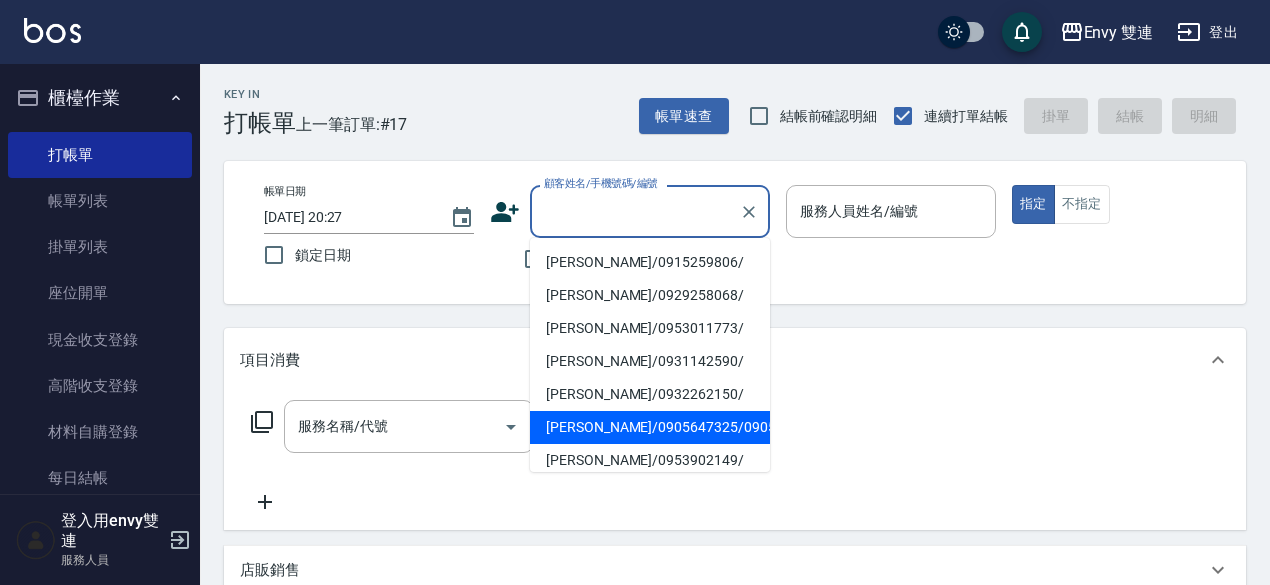 scroll, scrollTop: 0, scrollLeft: 0, axis: both 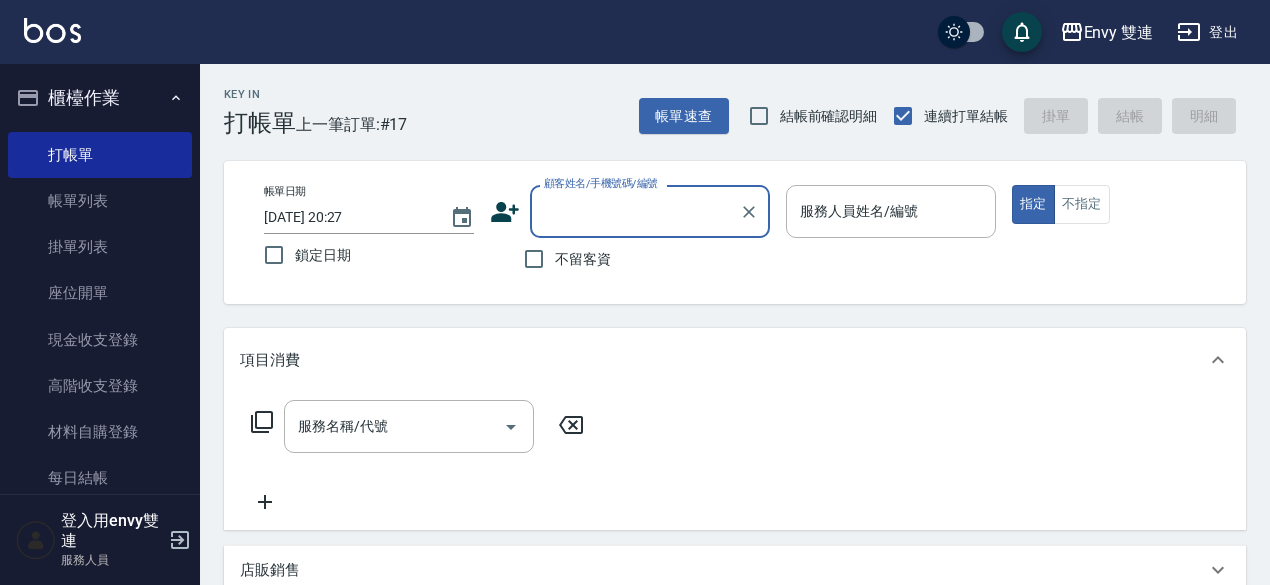 click on "顧客姓名/手機號碼/編號" at bounding box center (650, 211) 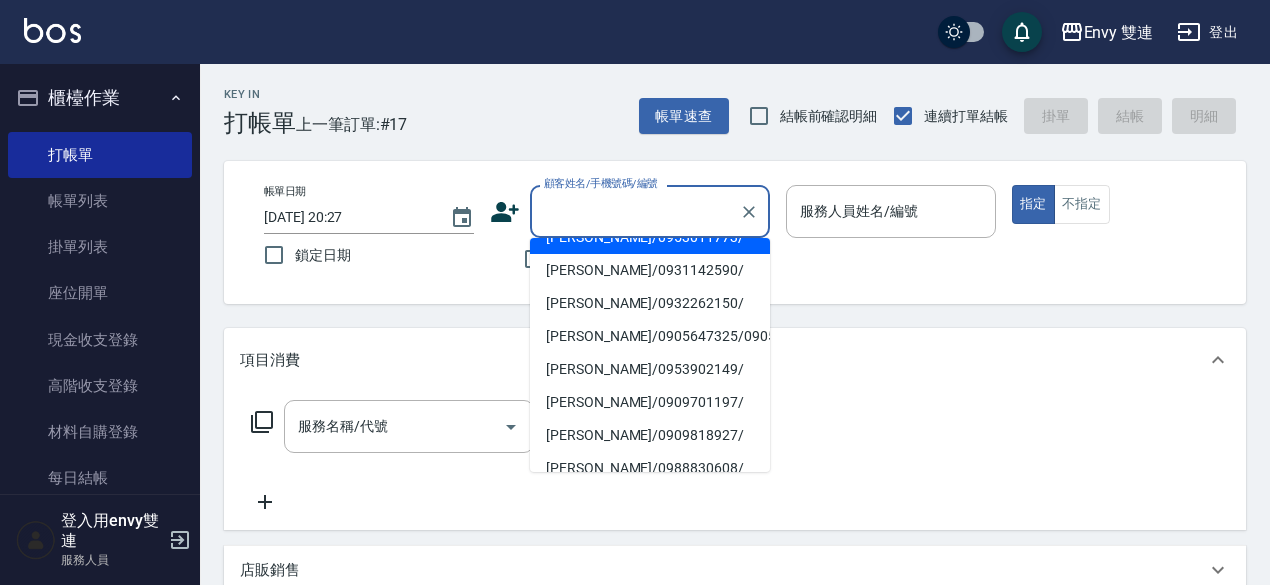 scroll, scrollTop: 96, scrollLeft: 0, axis: vertical 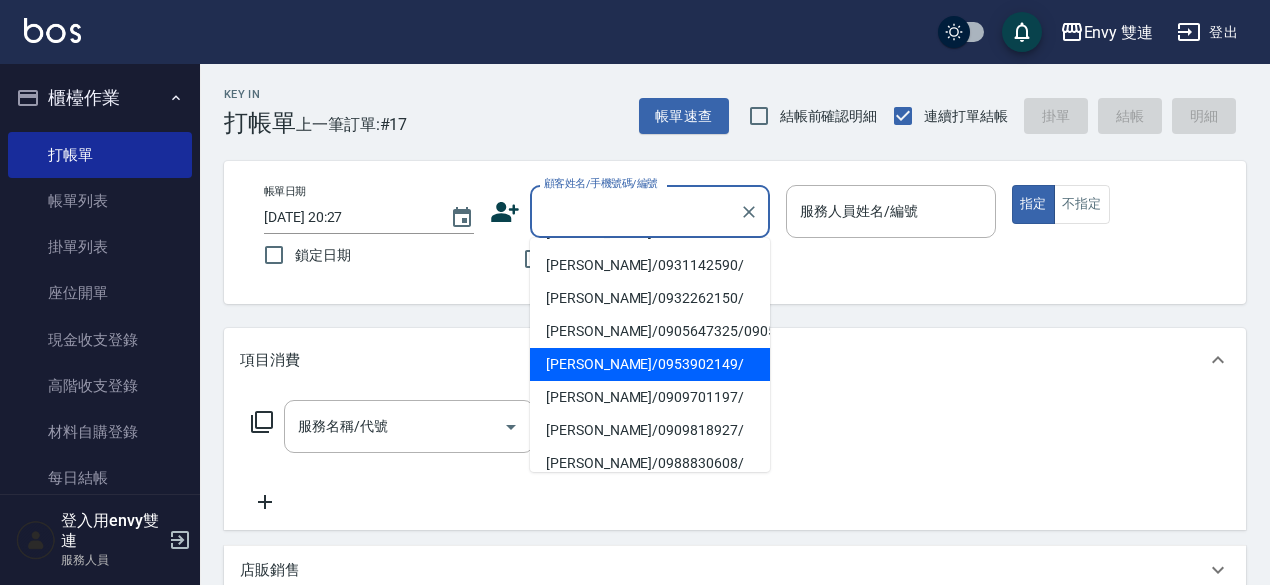 click on "[PERSON_NAME]/0953902149/" at bounding box center [650, 364] 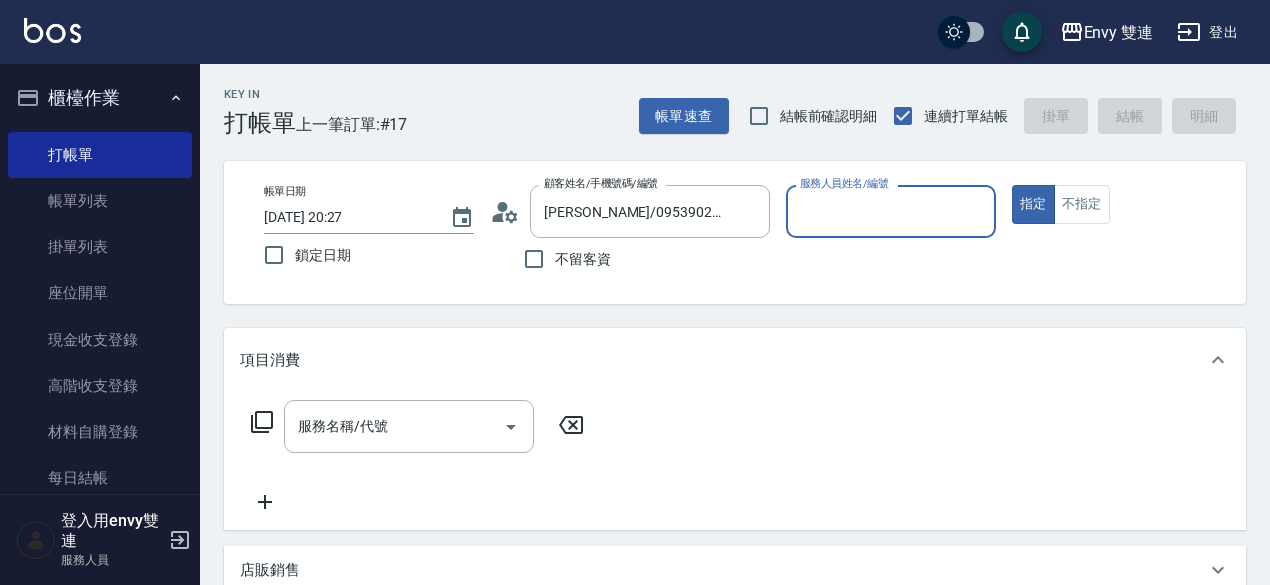 type on "Ina-2" 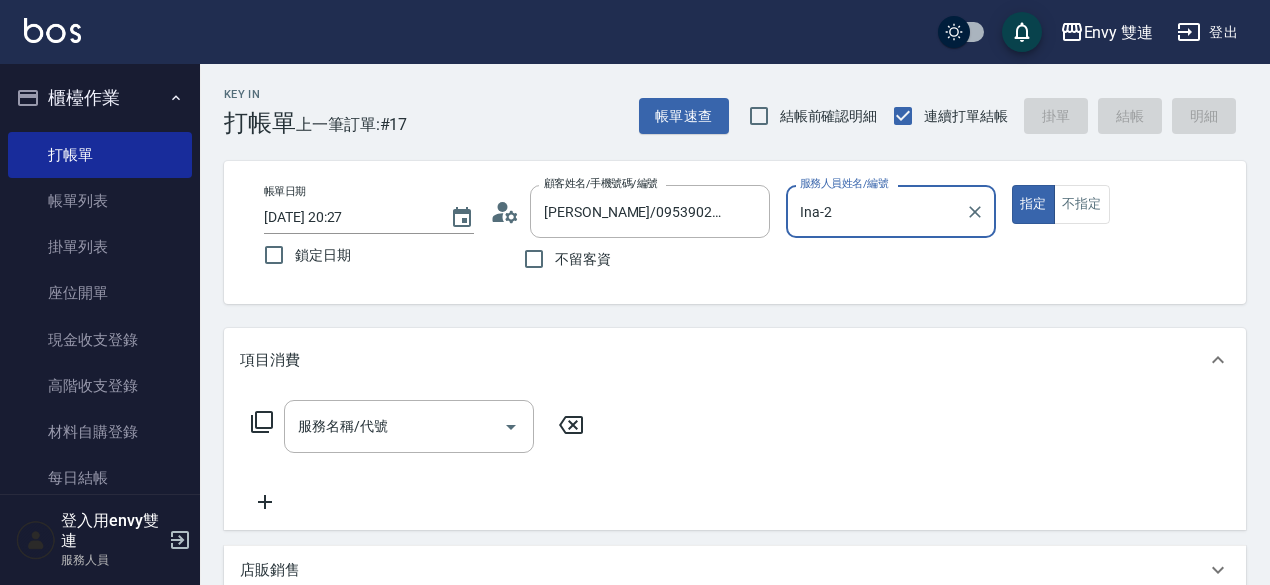 click on "指定" at bounding box center [1033, 204] 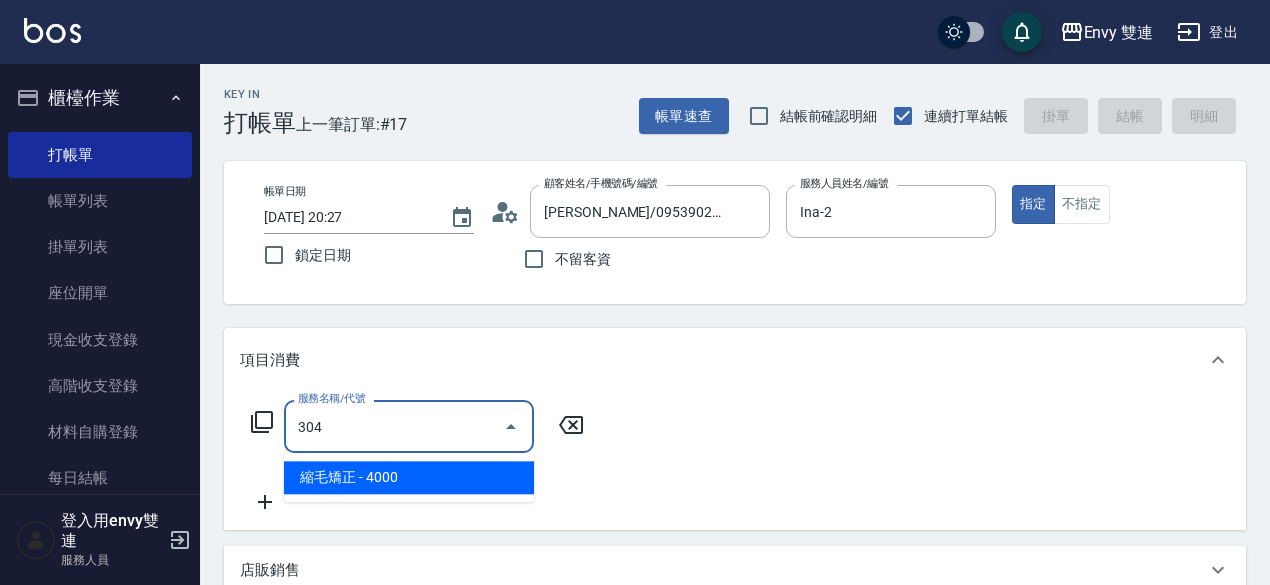 type on "縮毛矯正 (304)" 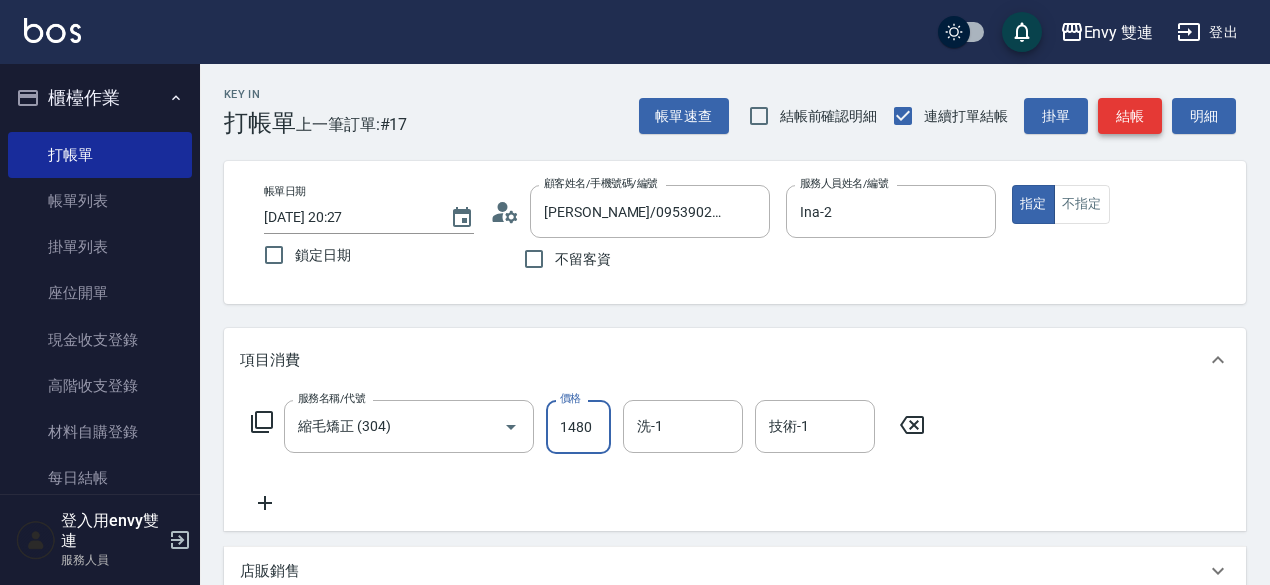 type on "1480" 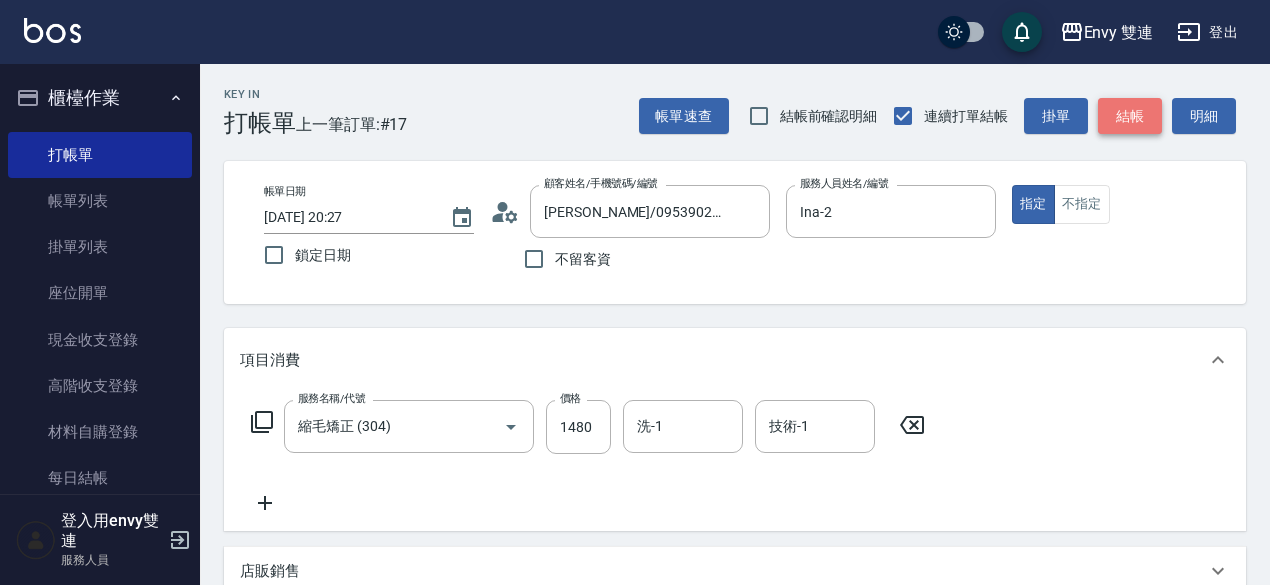 click on "結帳" at bounding box center (1130, 116) 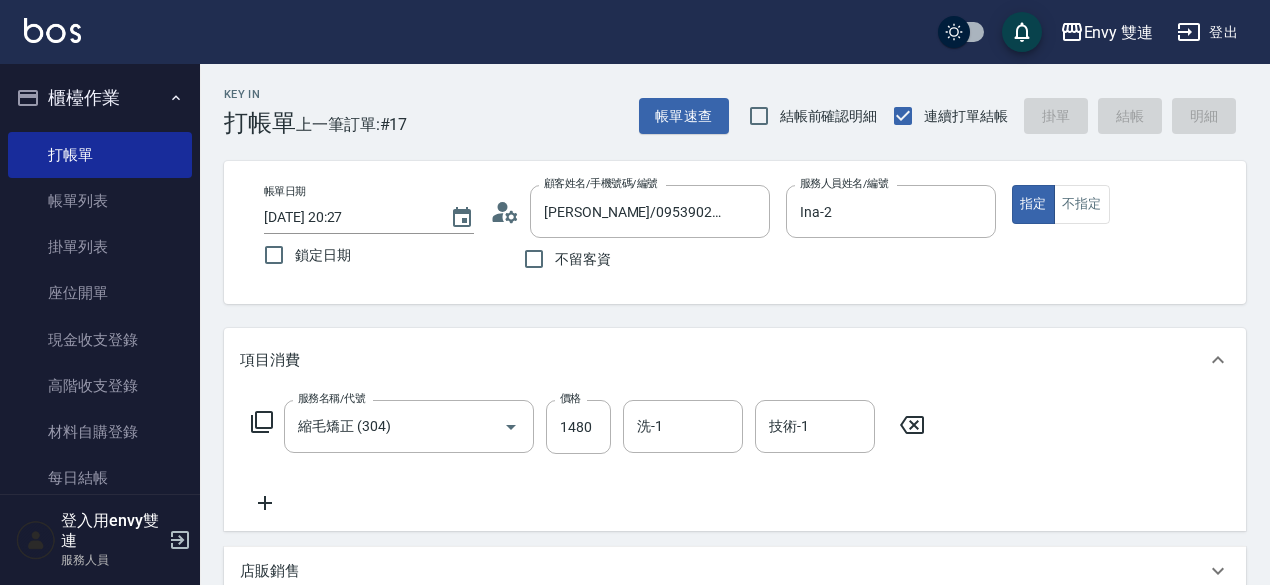 type 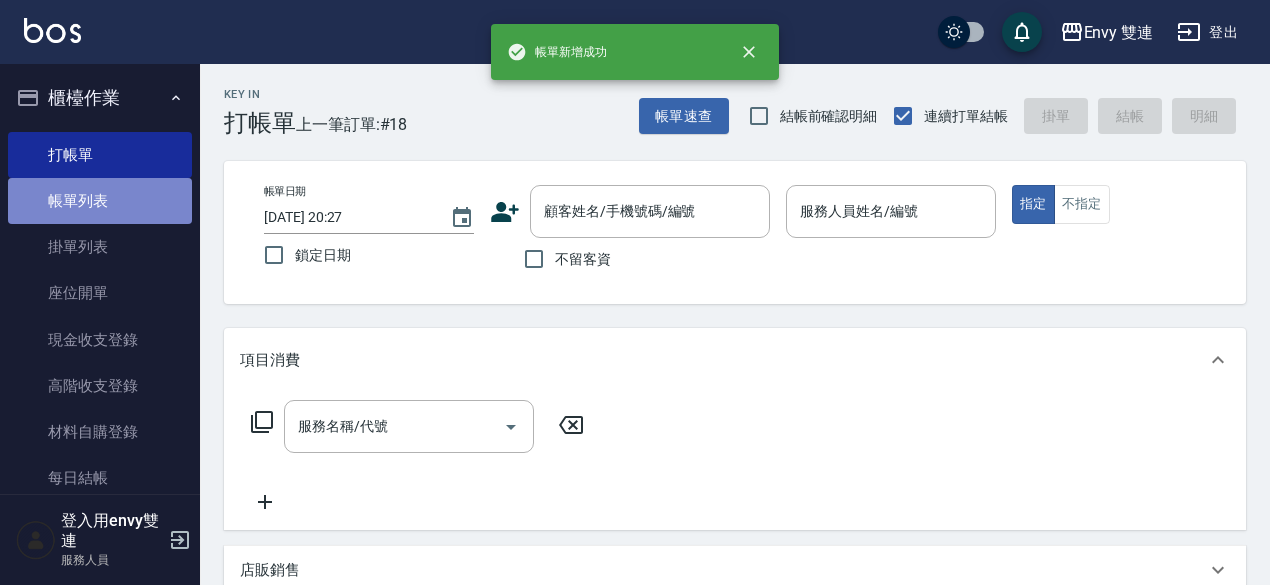 click on "帳單列表" at bounding box center (100, 201) 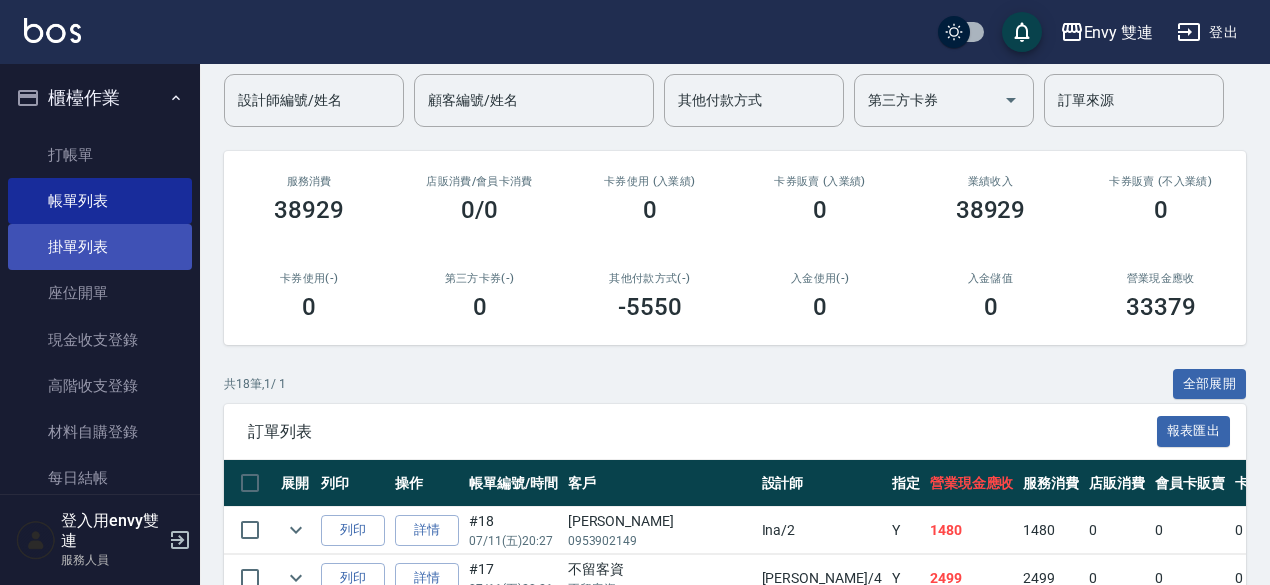 scroll, scrollTop: 0, scrollLeft: 0, axis: both 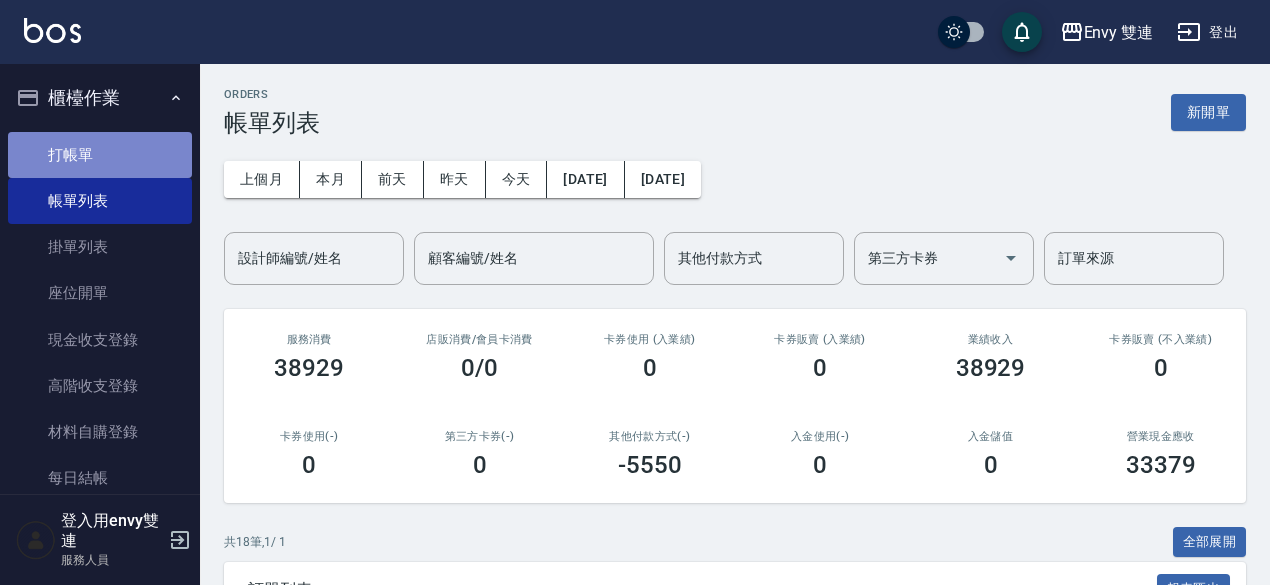 click on "打帳單" at bounding box center (100, 155) 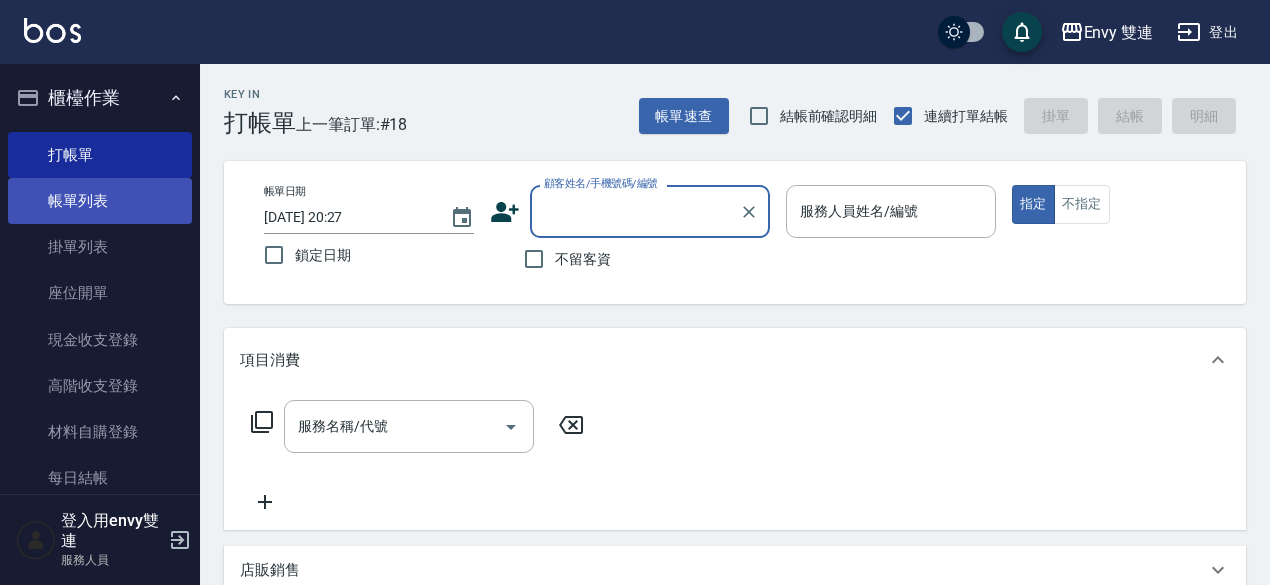 click on "帳單列表" at bounding box center (100, 201) 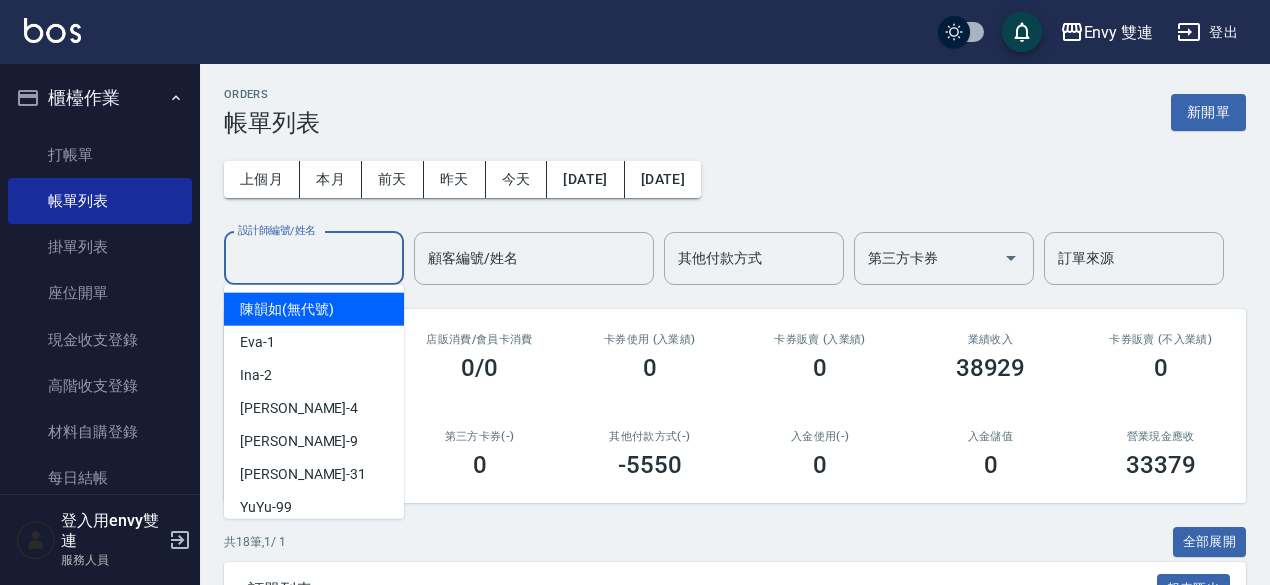 click on "設計師編號/姓名" at bounding box center [314, 258] 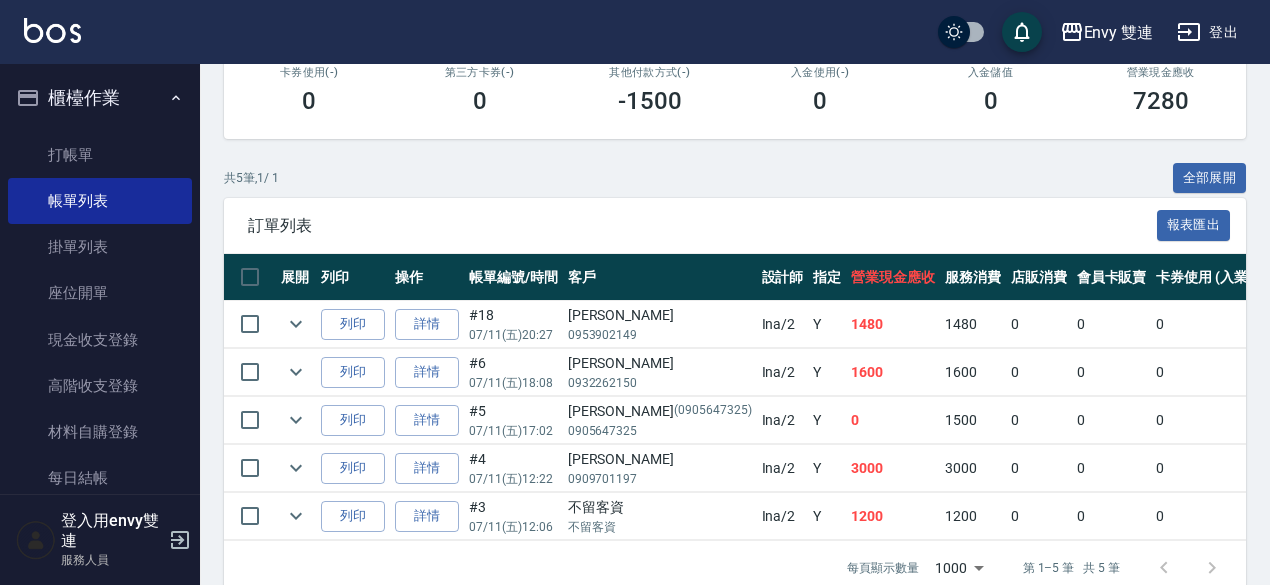 scroll, scrollTop: 409, scrollLeft: 0, axis: vertical 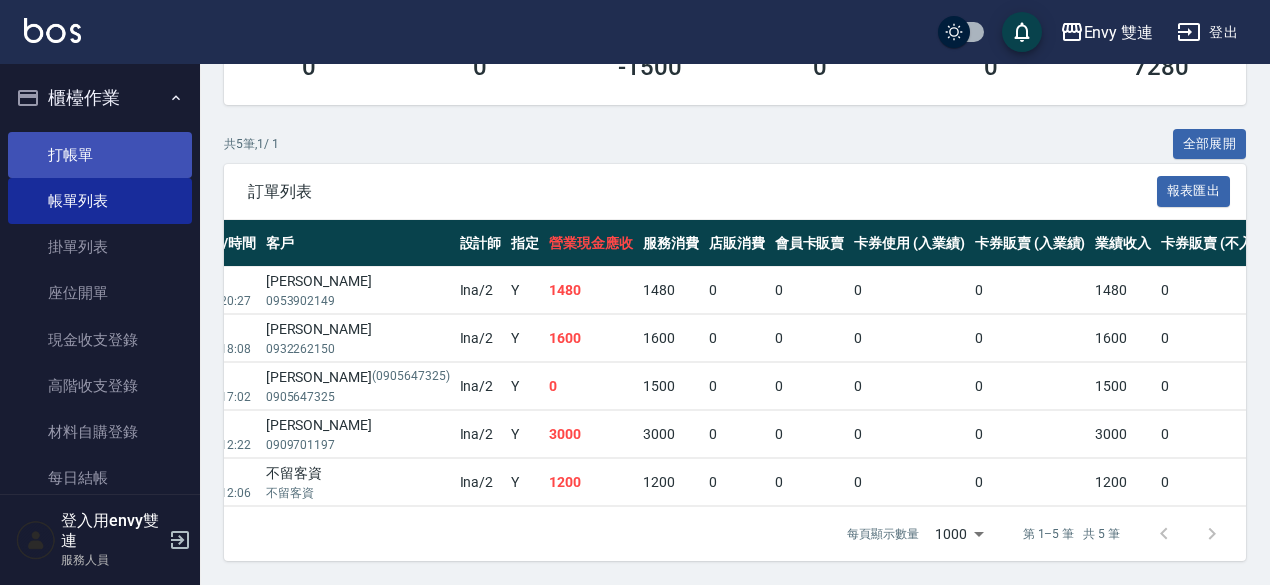 type on "Ina-2" 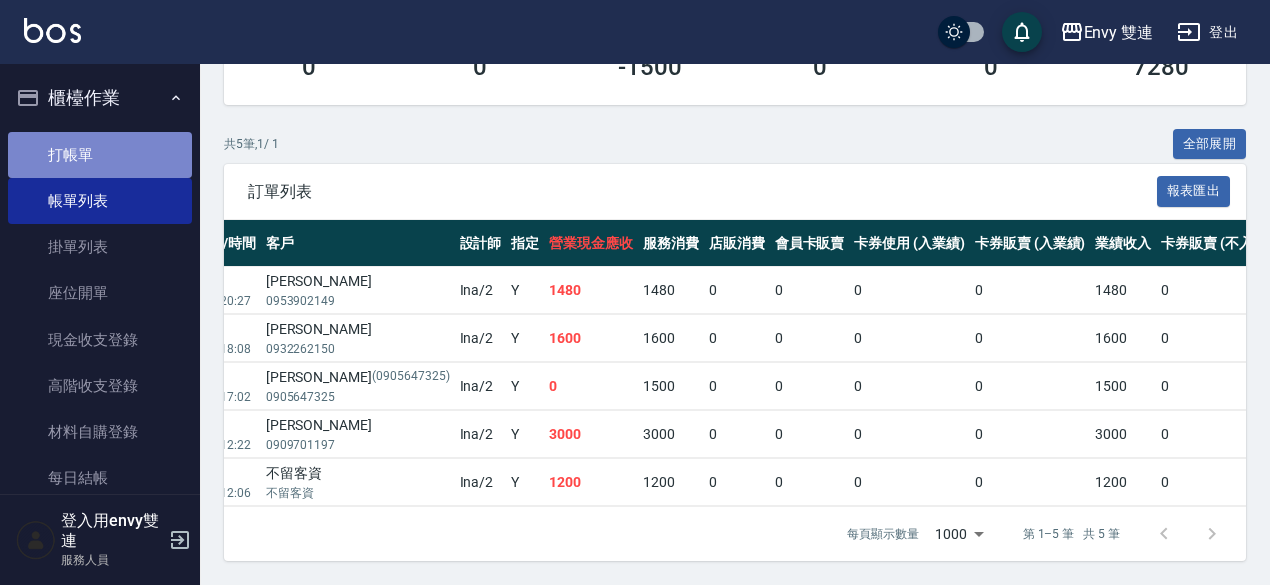 click on "打帳單" at bounding box center [100, 155] 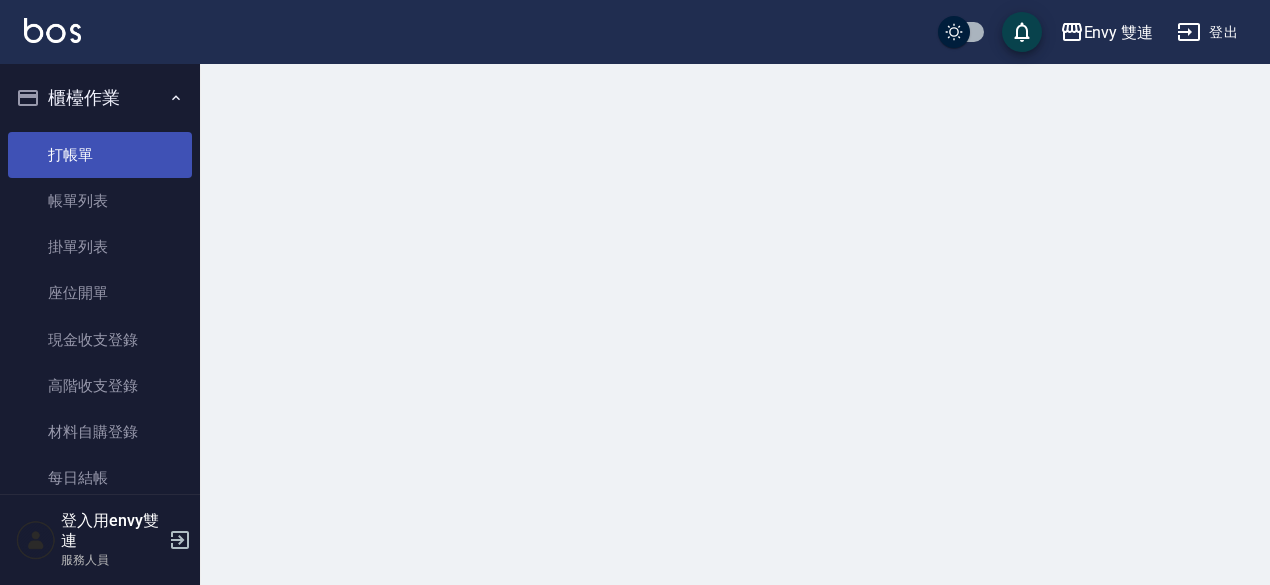 scroll, scrollTop: 0, scrollLeft: 0, axis: both 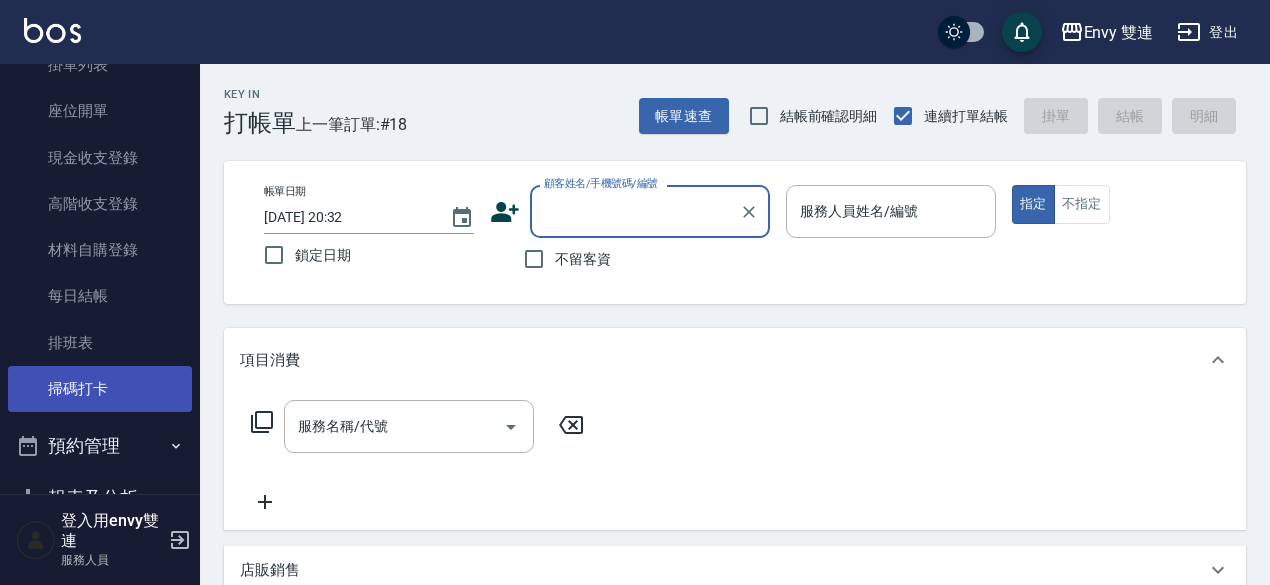 click on "掃碼打卡" at bounding box center (100, 389) 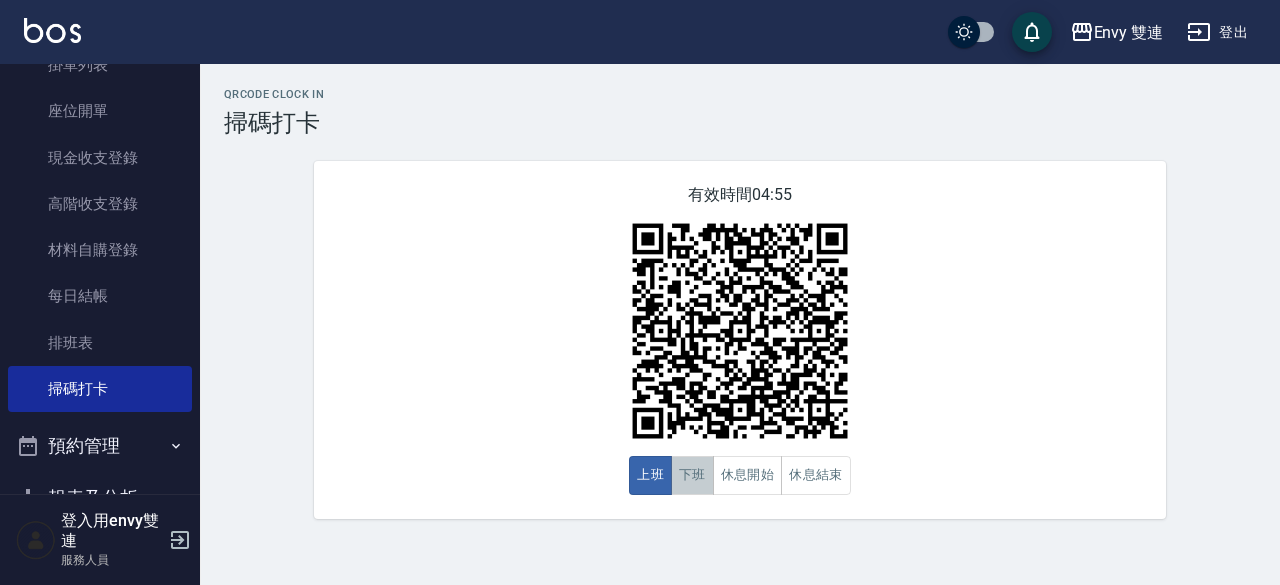 click on "下班" at bounding box center [692, 475] 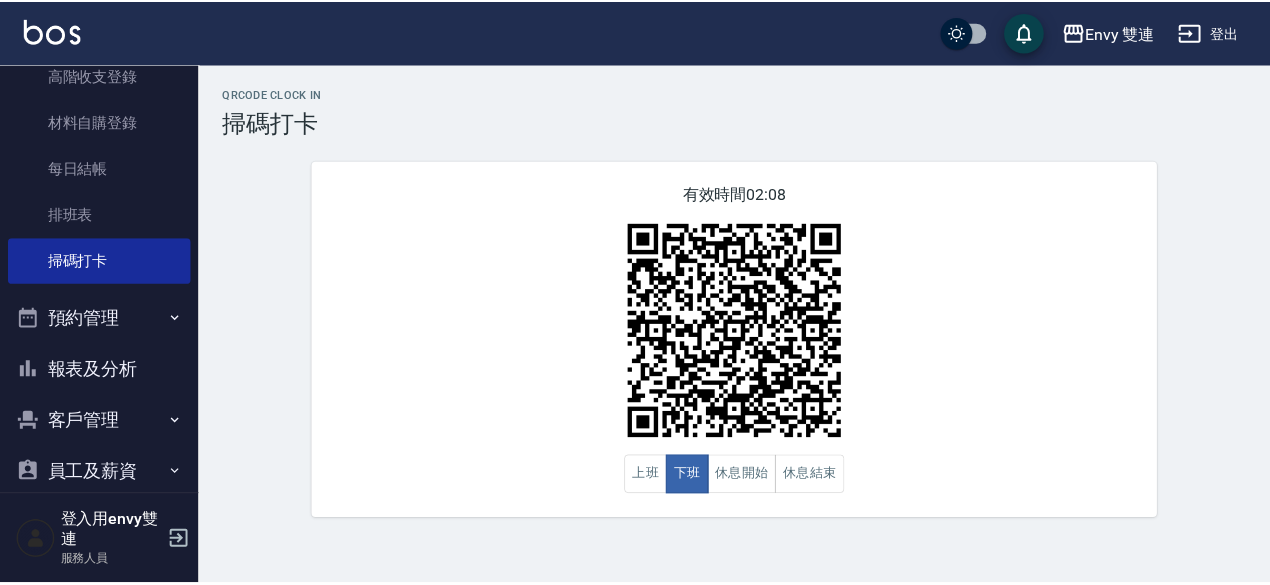 scroll, scrollTop: 311, scrollLeft: 0, axis: vertical 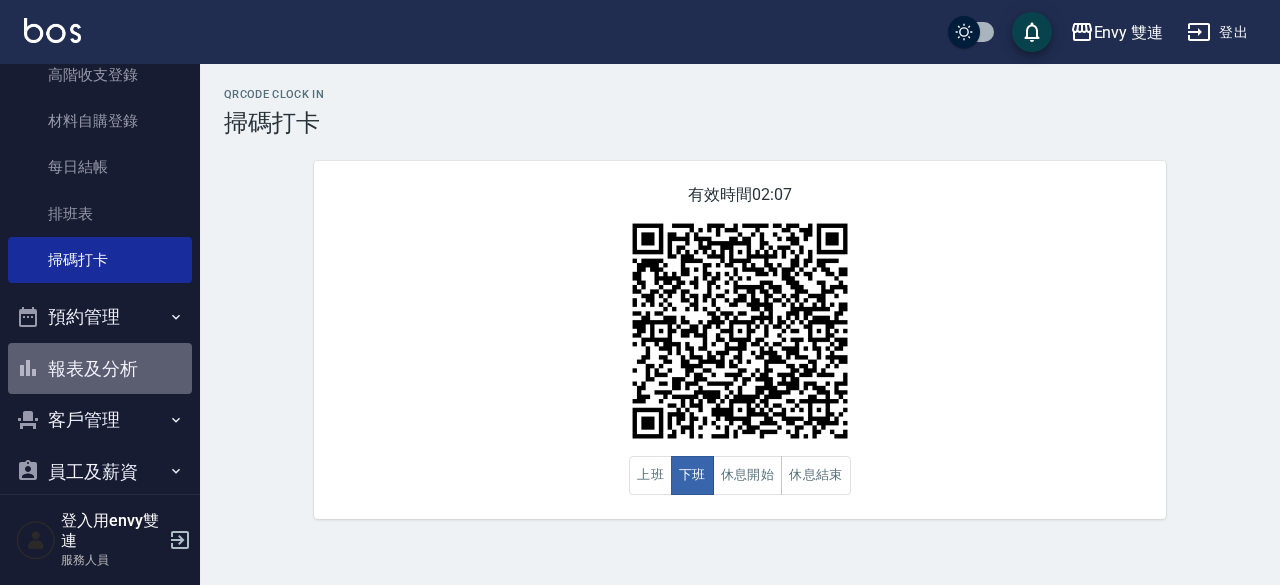 click on "報表及分析" at bounding box center [100, 369] 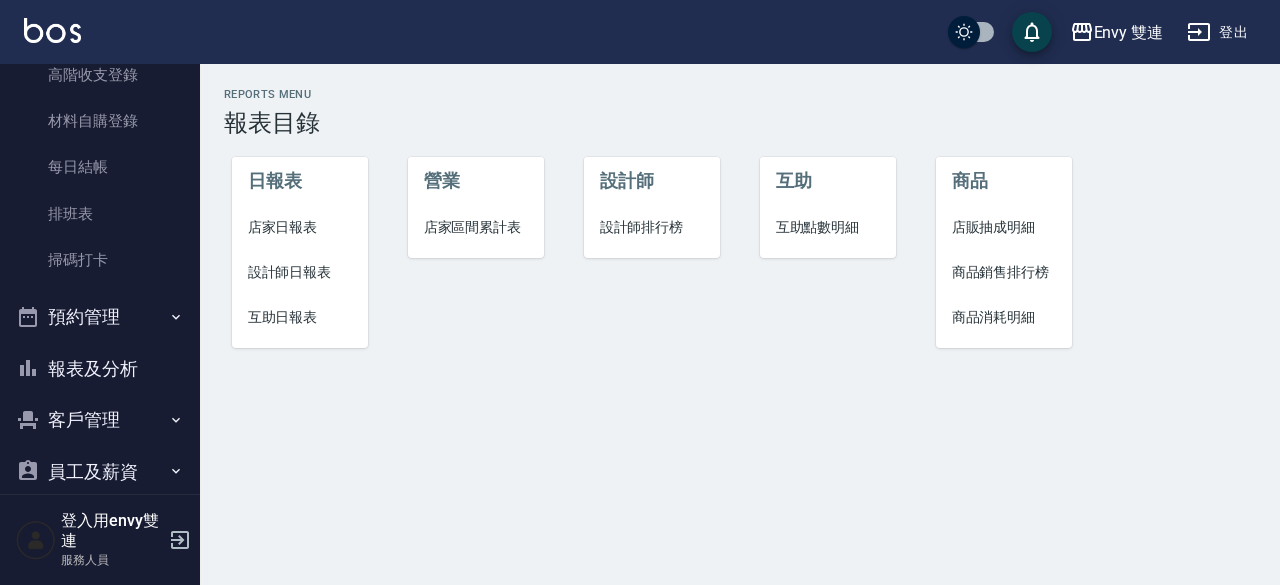 click on "店家日報表" at bounding box center (300, 227) 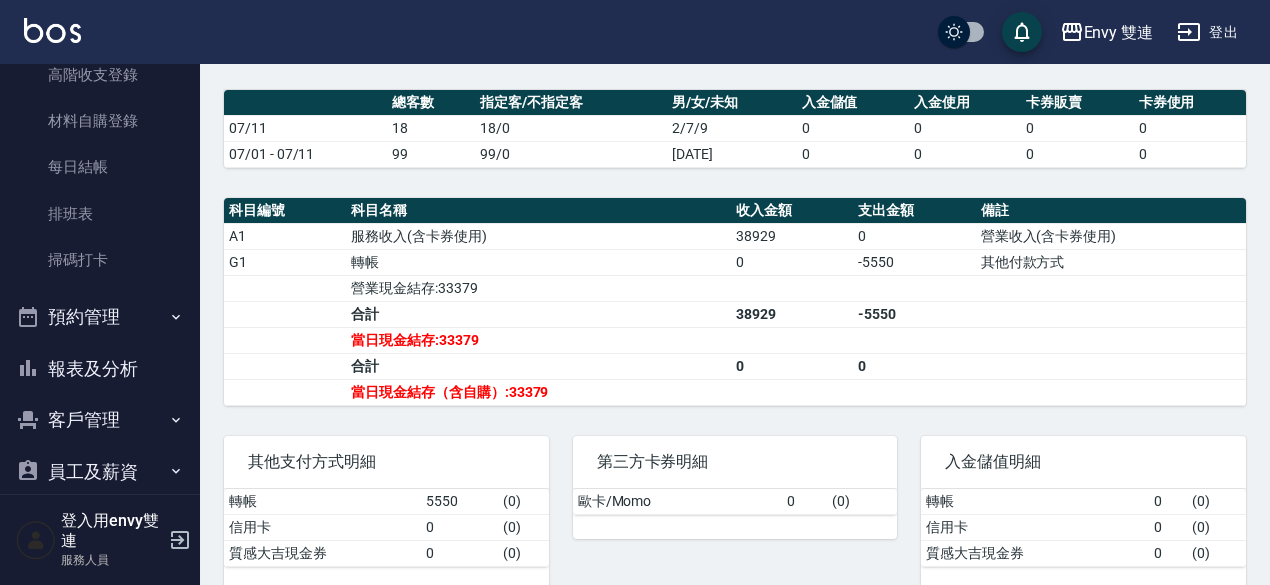 scroll, scrollTop: 509, scrollLeft: 0, axis: vertical 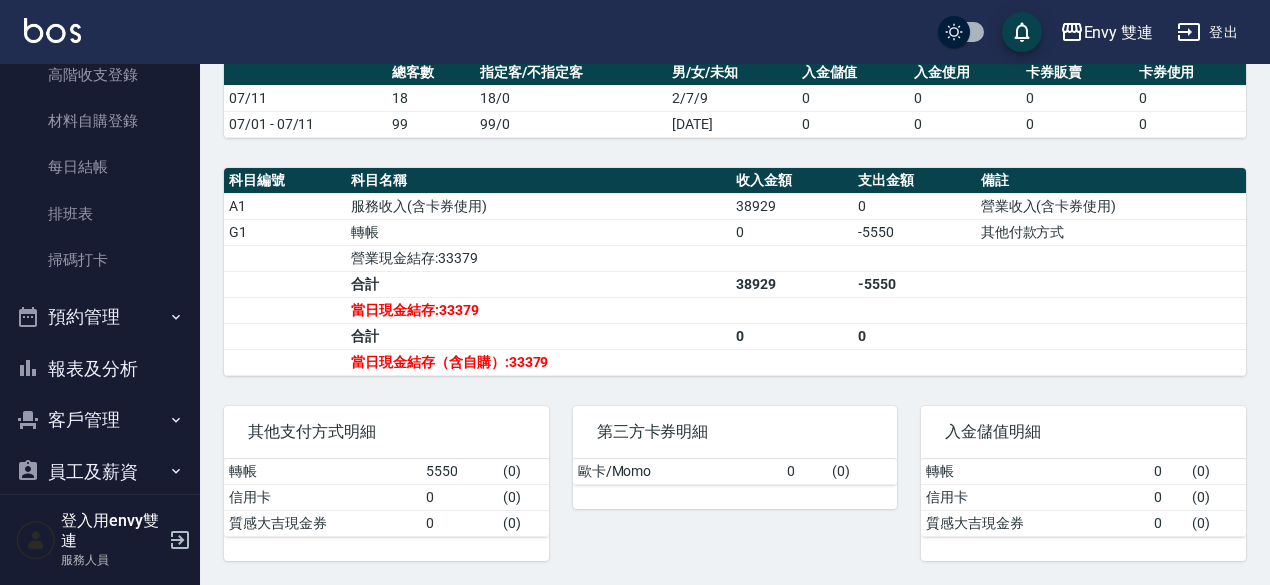 click on "報表及分析" at bounding box center (100, 369) 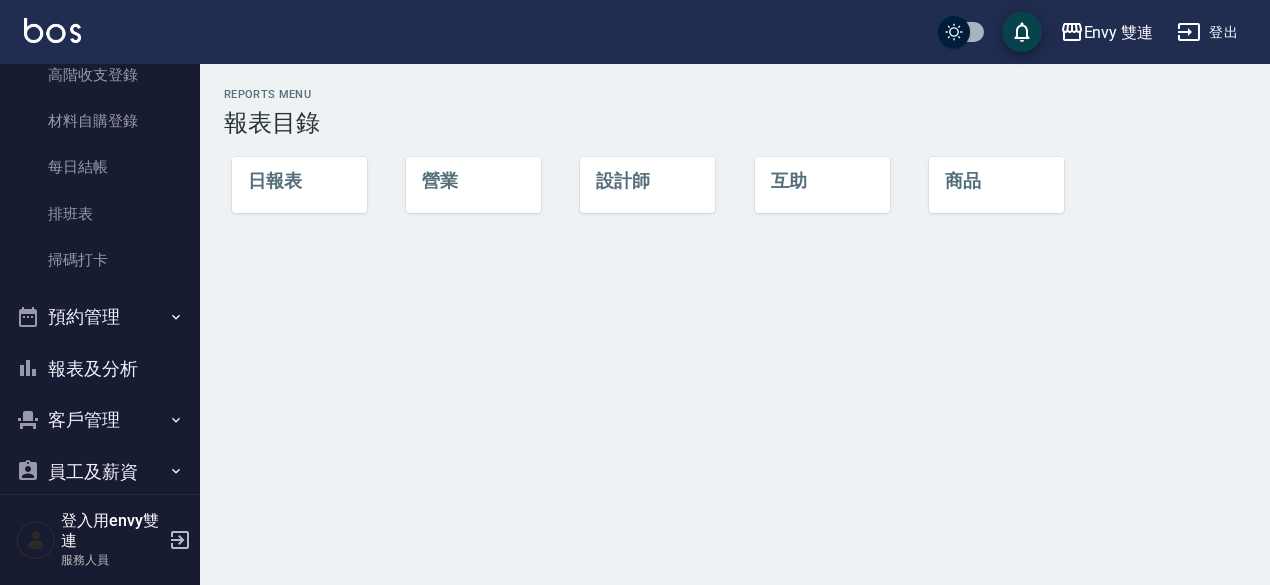 scroll, scrollTop: 0, scrollLeft: 0, axis: both 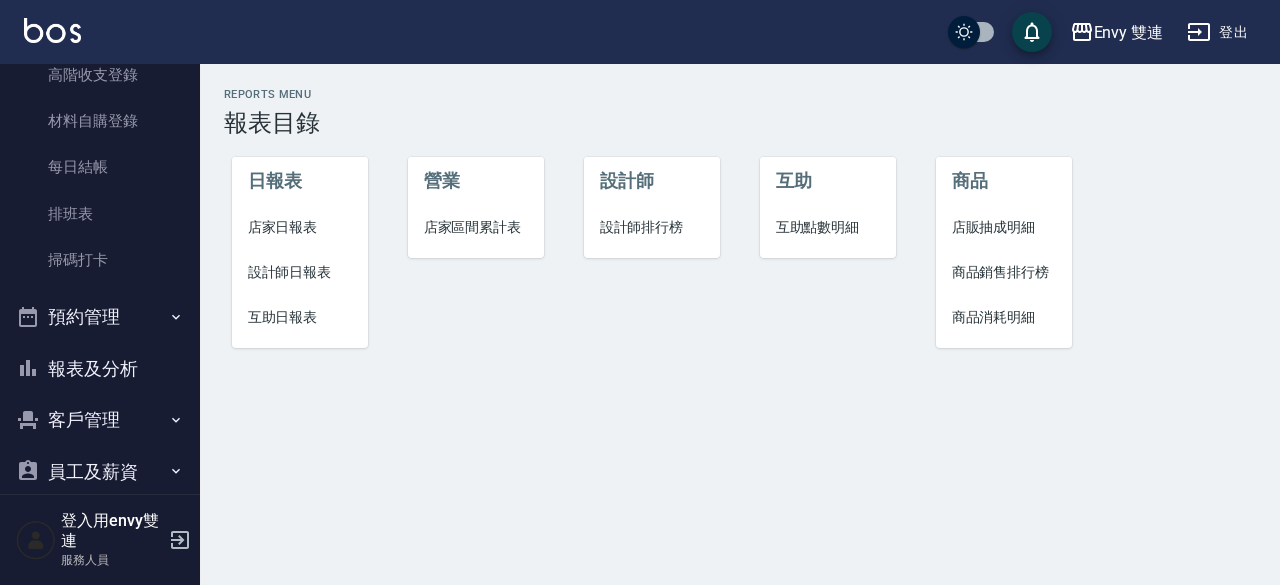 click on "設計師日報表" at bounding box center (300, 272) 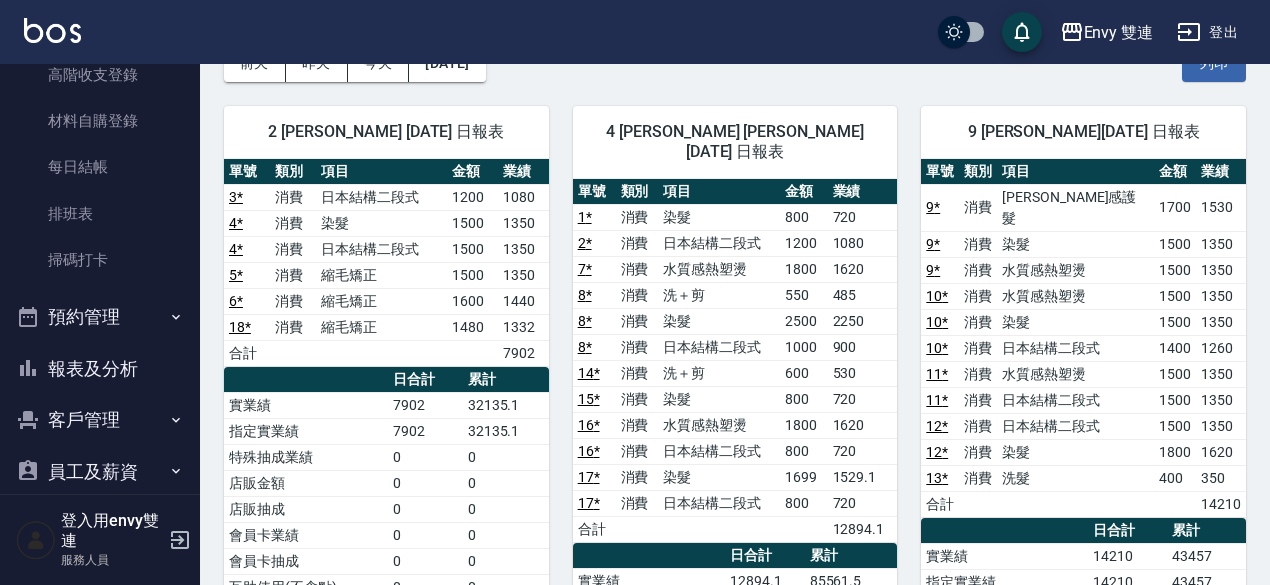 scroll, scrollTop: 120, scrollLeft: 0, axis: vertical 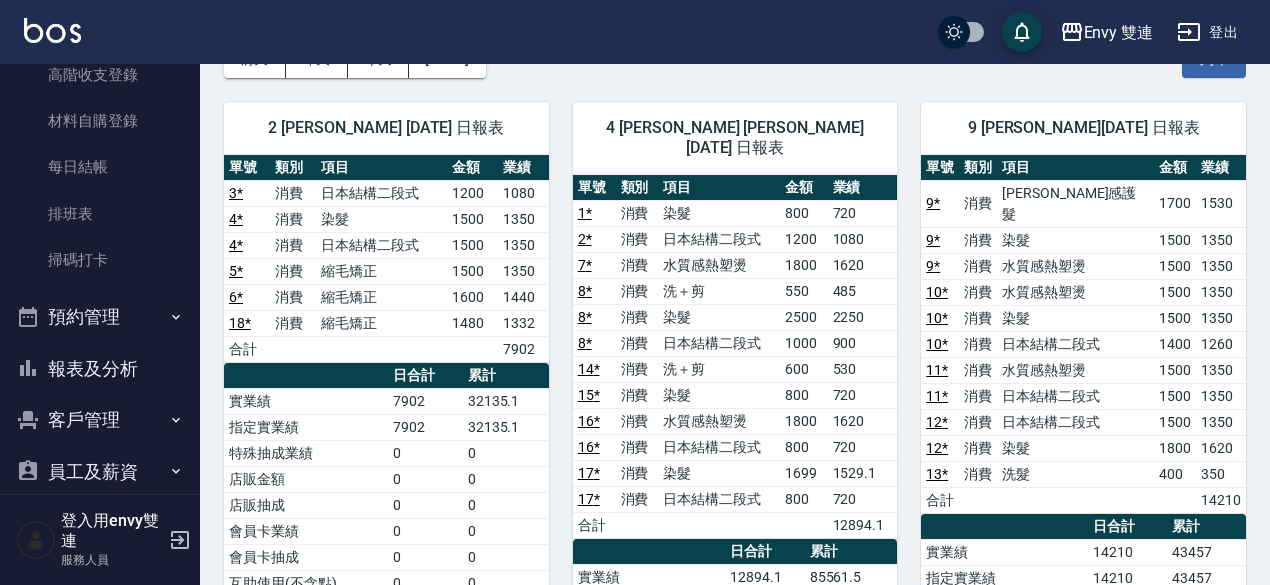 click on "報表及分析" at bounding box center (100, 369) 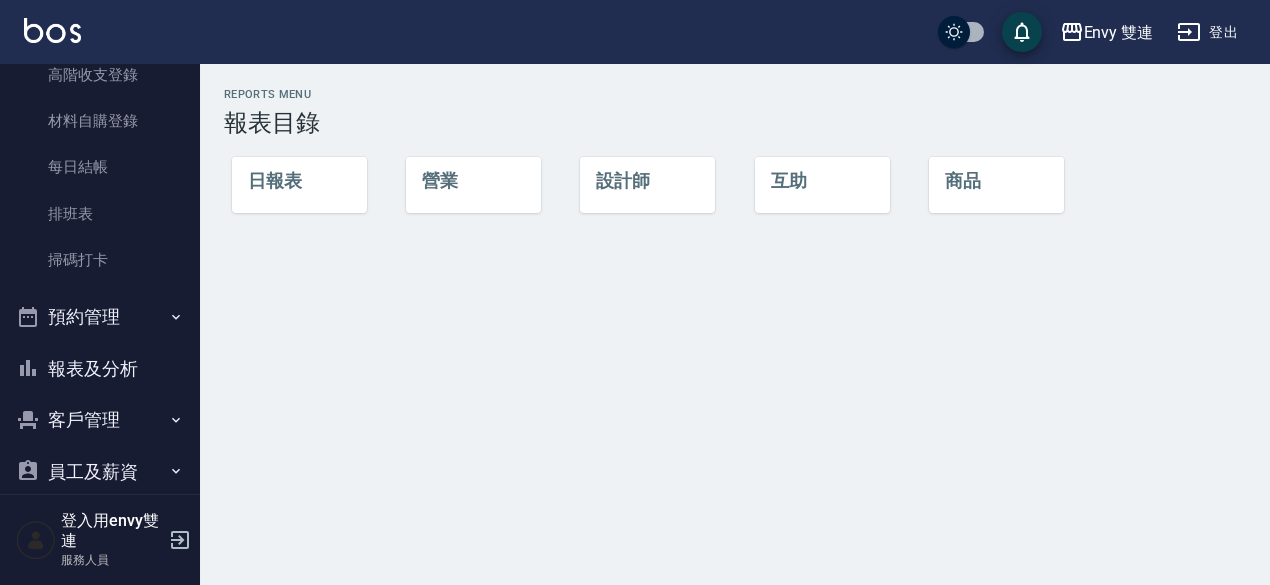 scroll, scrollTop: 0, scrollLeft: 0, axis: both 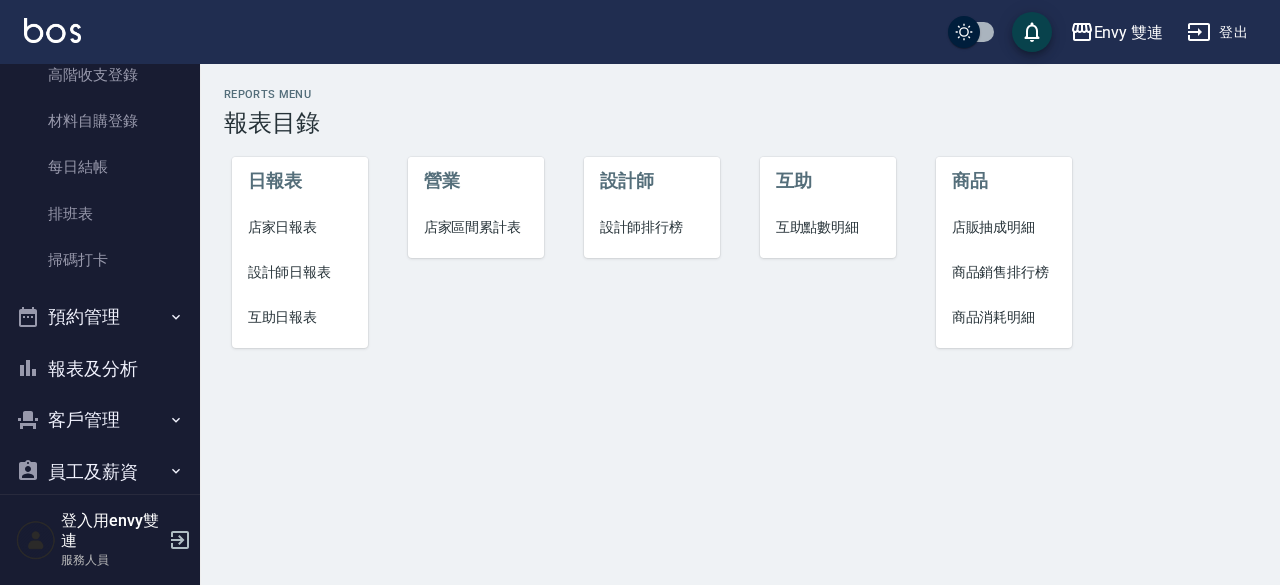click on "店家日報表" at bounding box center (300, 227) 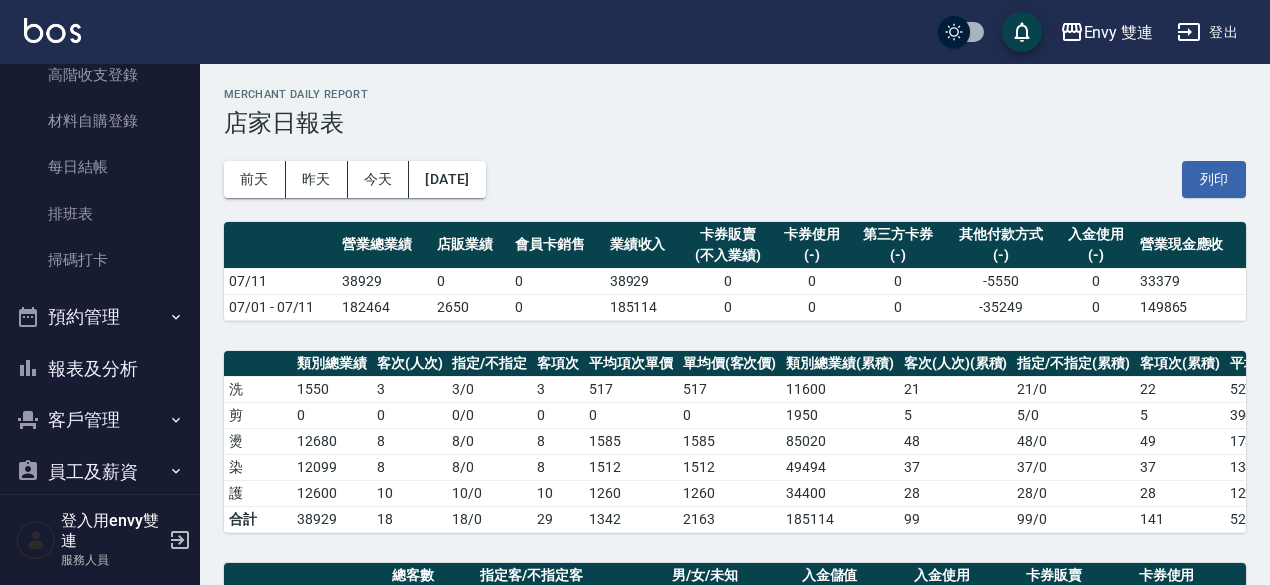 scroll, scrollTop: 343, scrollLeft: 0, axis: vertical 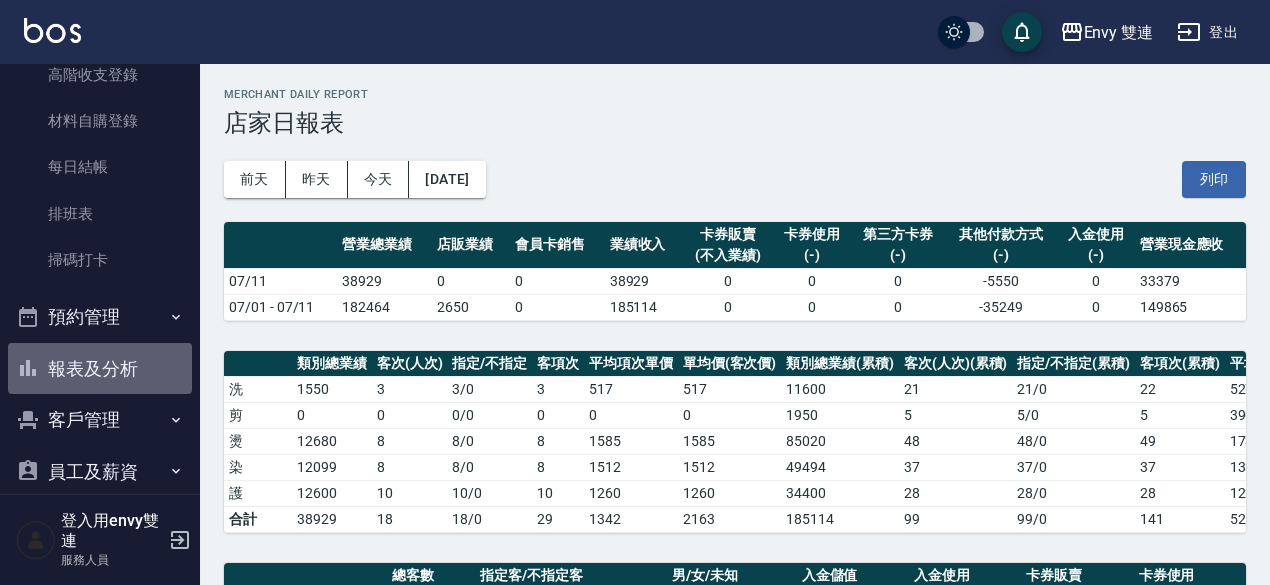 click on "報表及分析" at bounding box center (100, 369) 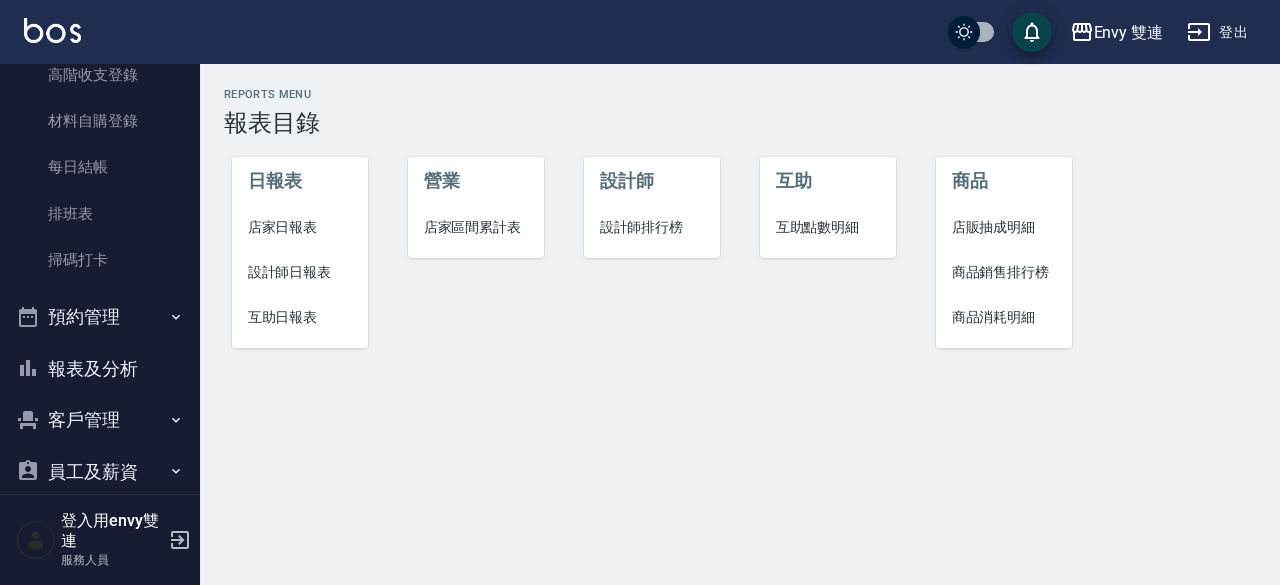 click on "設計師日報表" at bounding box center [300, 272] 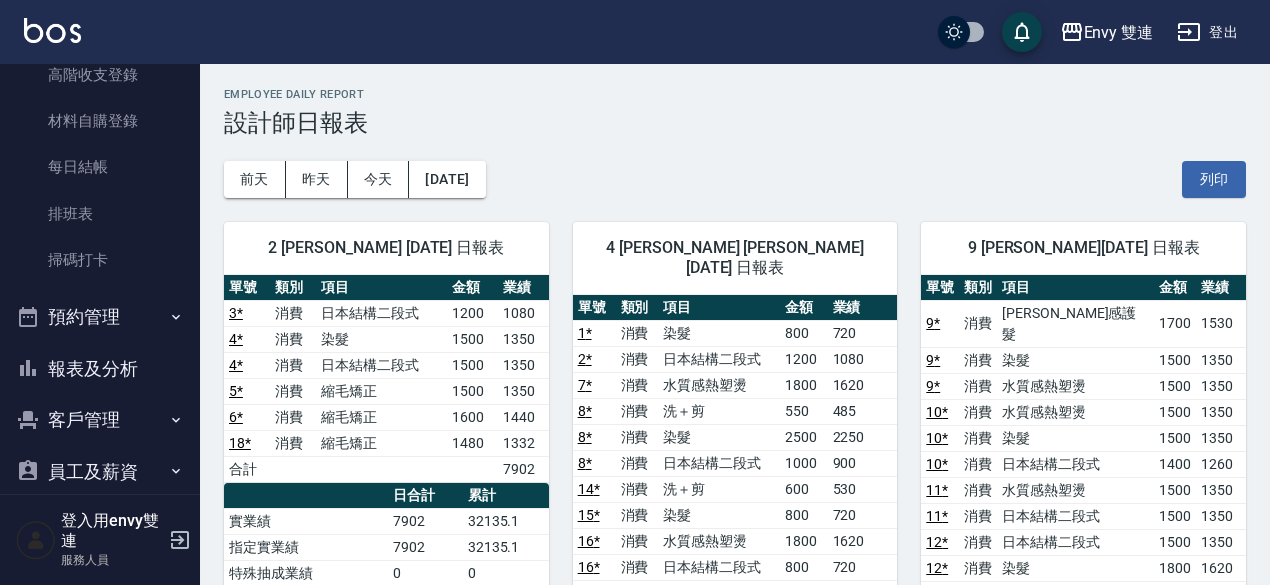drag, startPoint x: 1269, startPoint y: 121, endPoint x: 1188, endPoint y: 141, distance: 83.43261 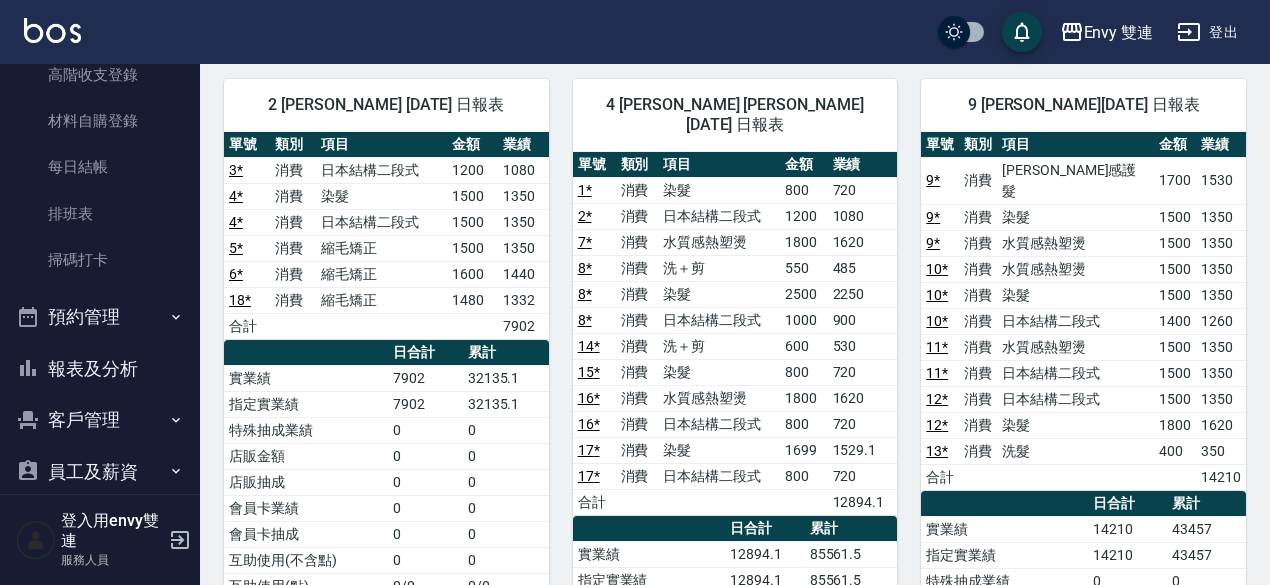 scroll, scrollTop: 137, scrollLeft: 0, axis: vertical 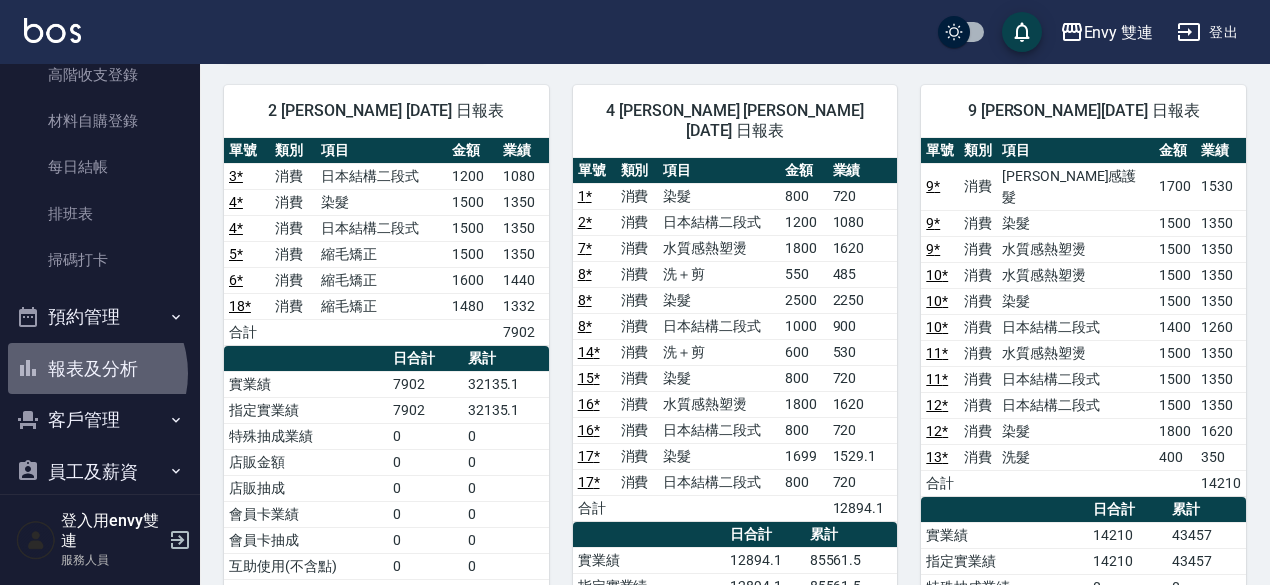 click on "報表及分析" at bounding box center (100, 369) 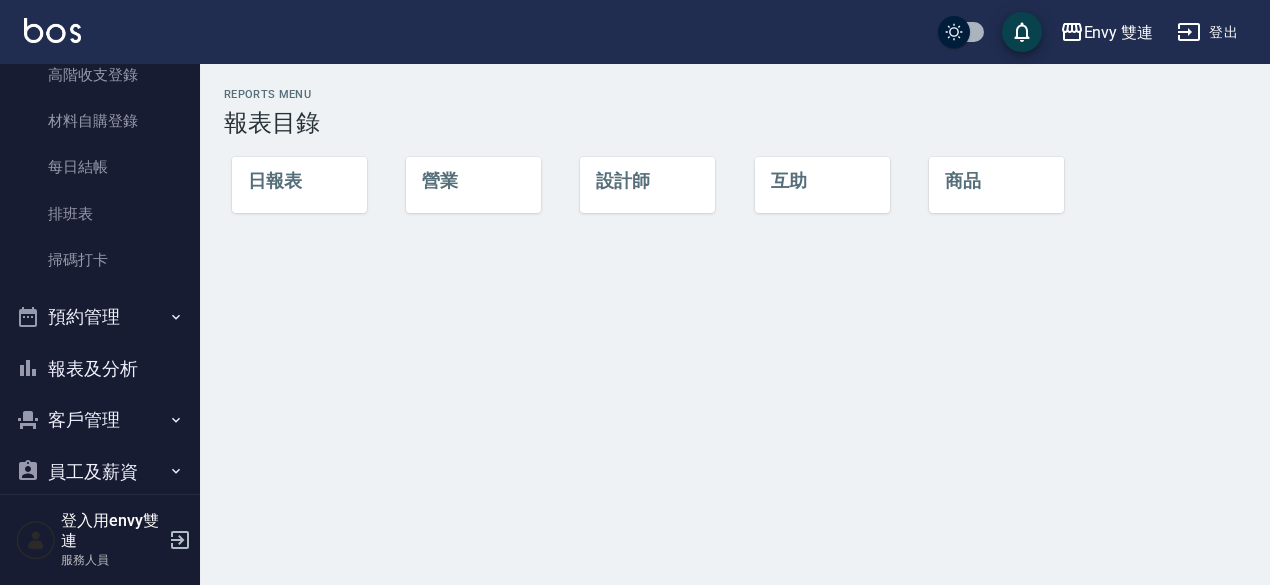 scroll, scrollTop: 0, scrollLeft: 0, axis: both 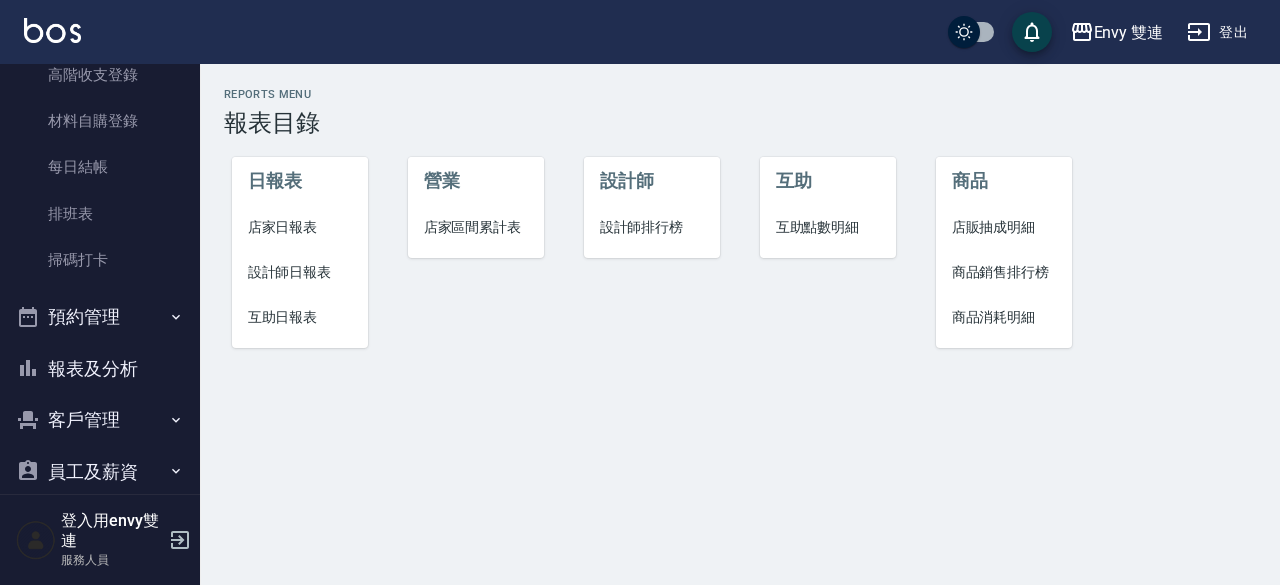 click on "店家日報表" at bounding box center (300, 227) 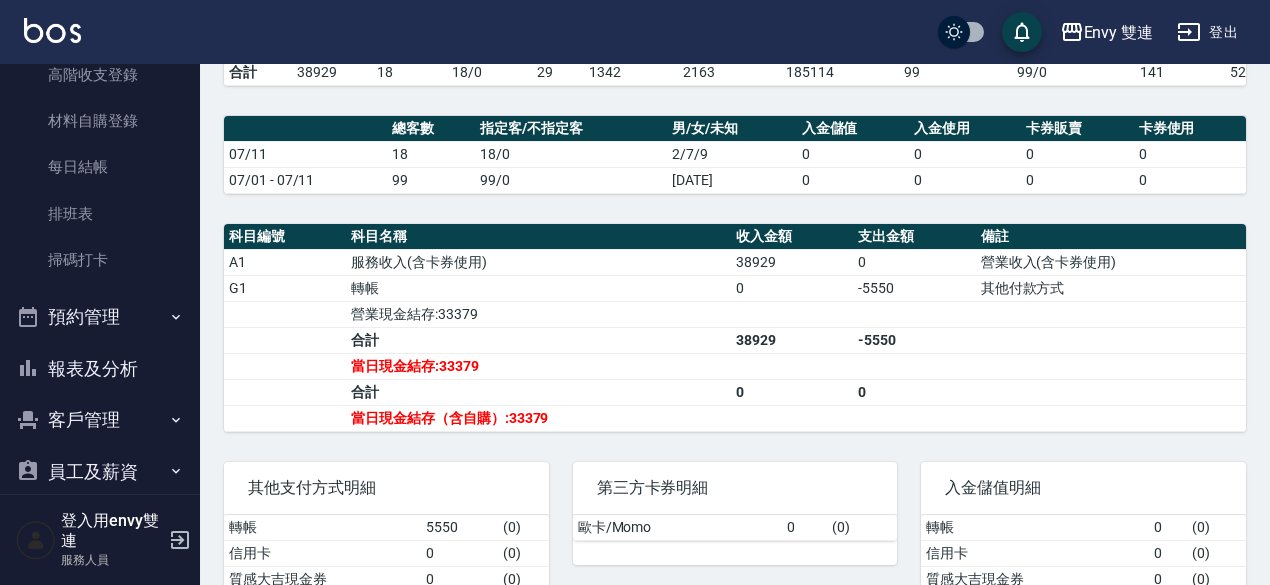 scroll, scrollTop: 509, scrollLeft: 0, axis: vertical 